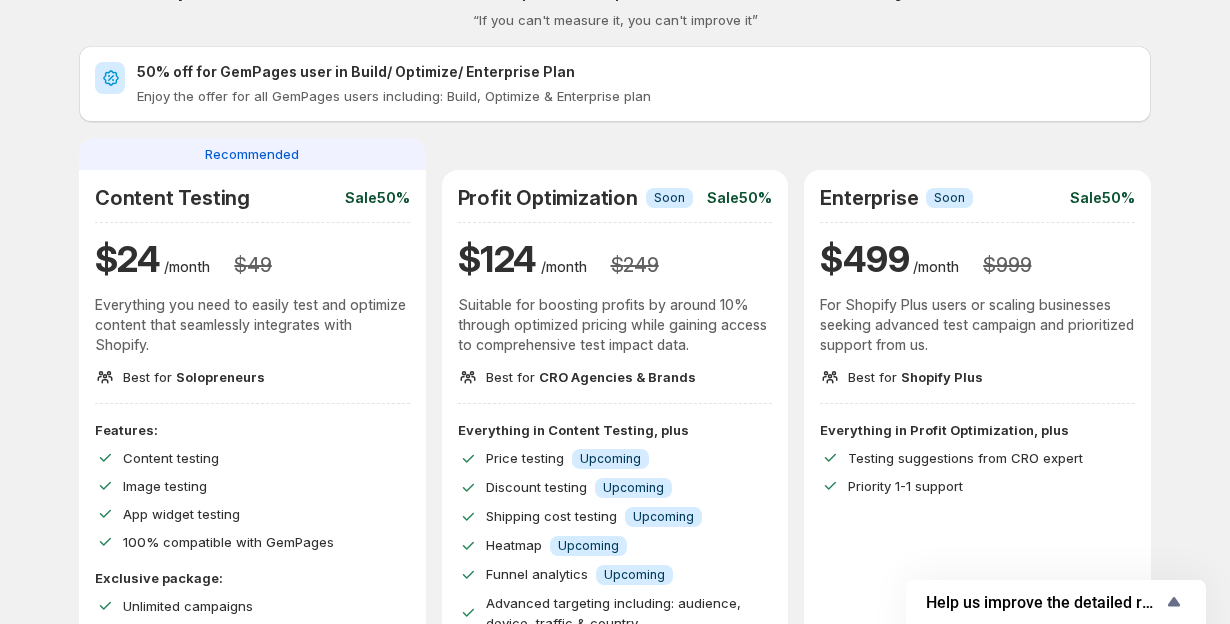 scroll, scrollTop: 124, scrollLeft: 0, axis: vertical 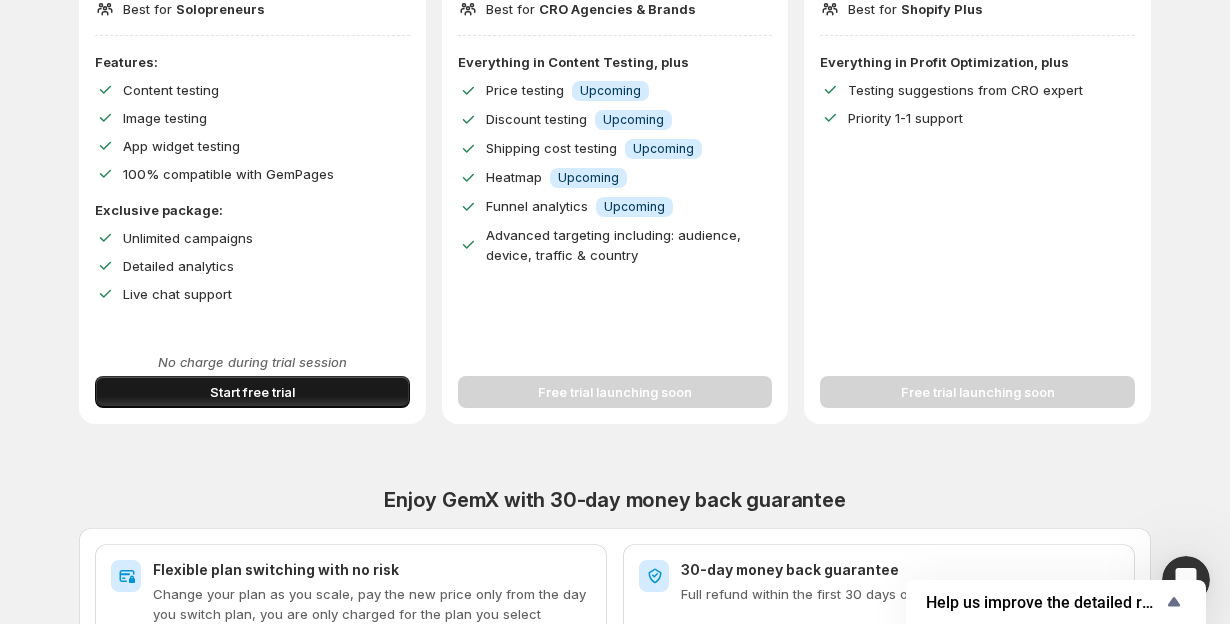 click on "Start free trial" at bounding box center [252, 392] 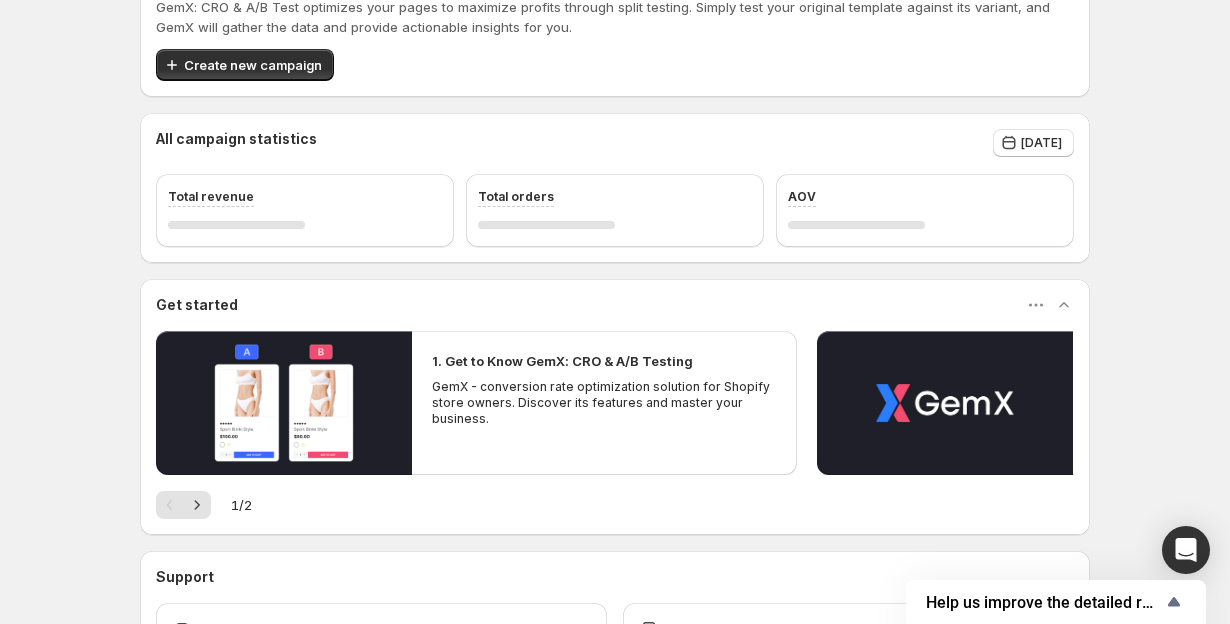scroll, scrollTop: 390, scrollLeft: 0, axis: vertical 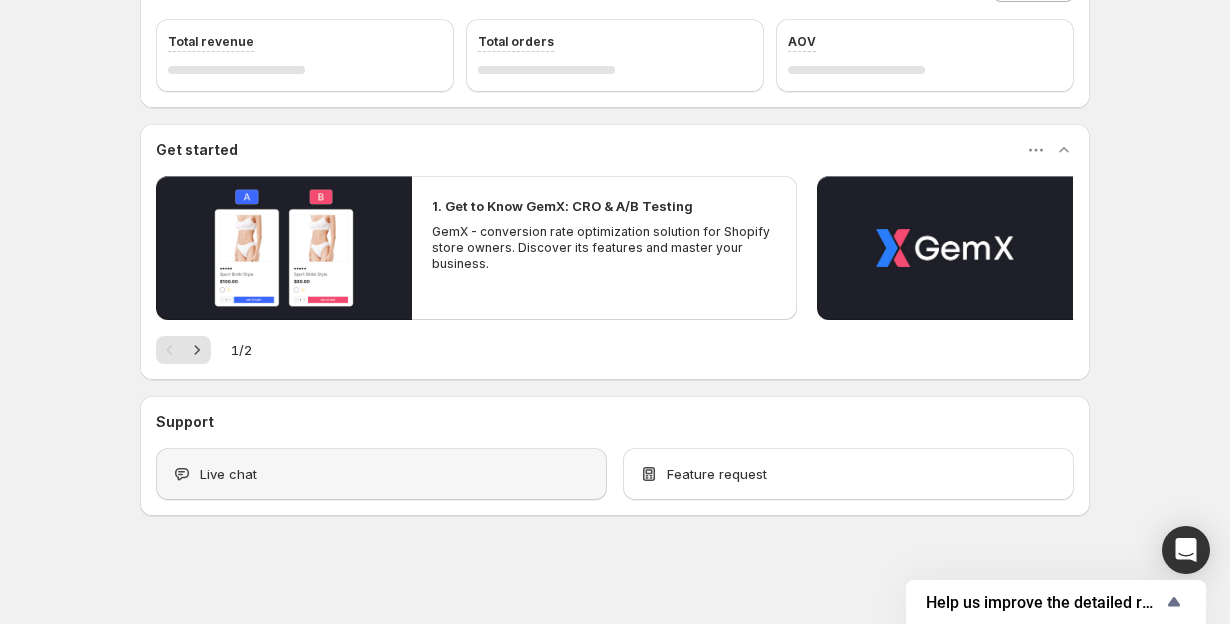 click on "Live chat" at bounding box center [381, 474] 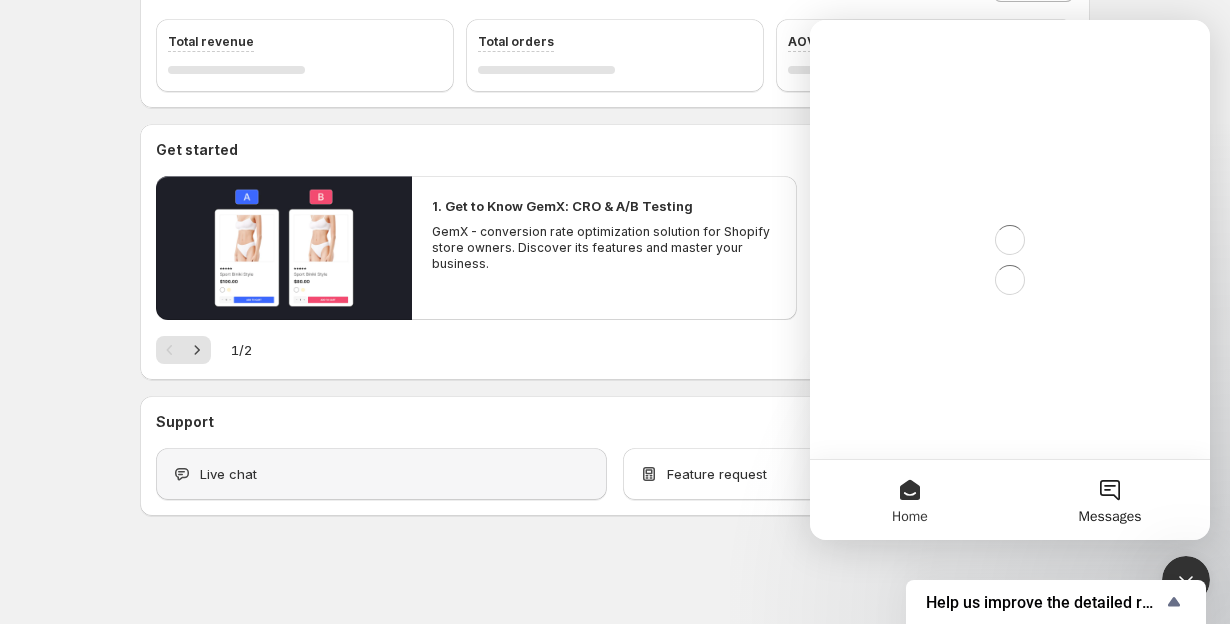 scroll, scrollTop: 0, scrollLeft: 0, axis: both 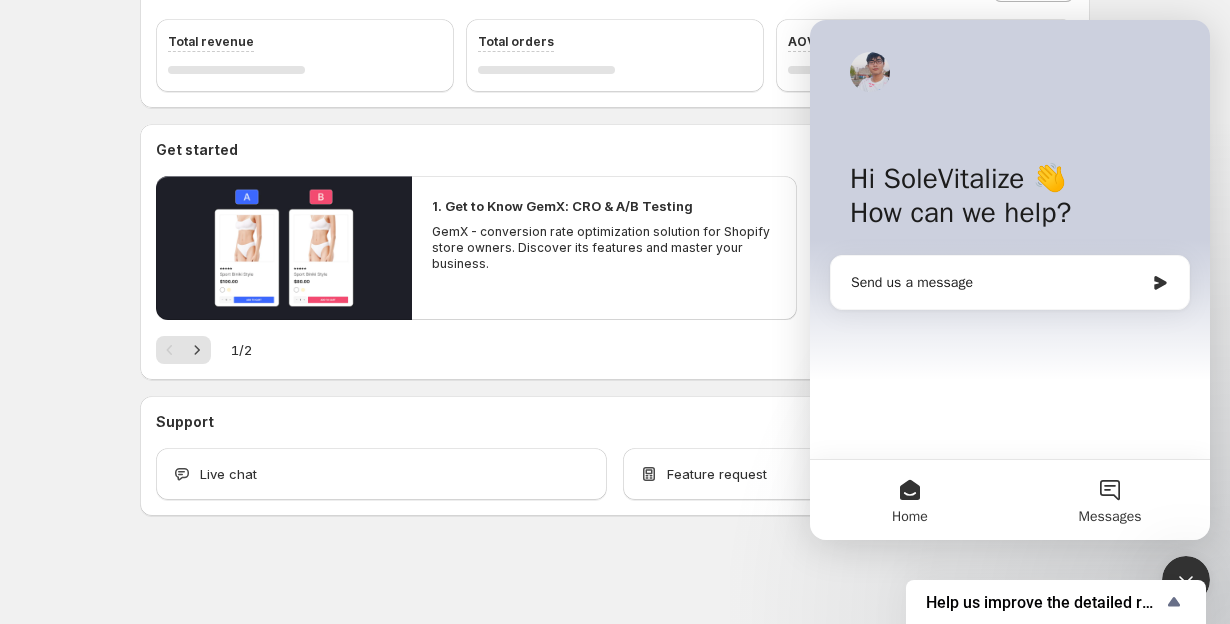 click on "Messages" at bounding box center [1110, 500] 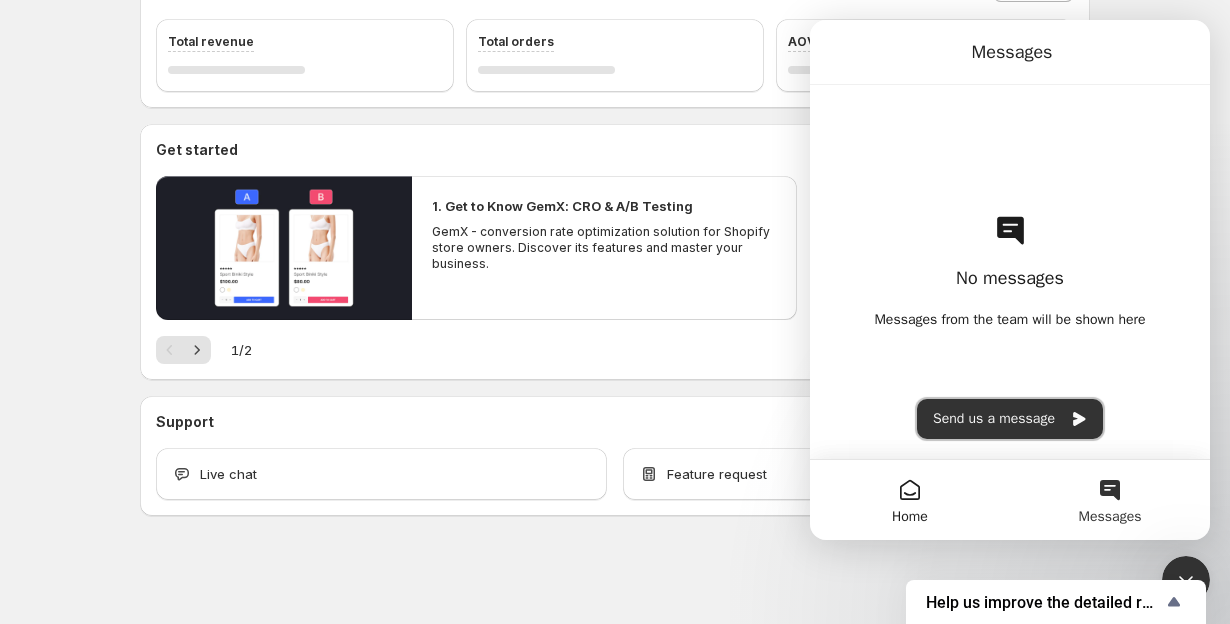 click on "Send us a message" at bounding box center (1010, 419) 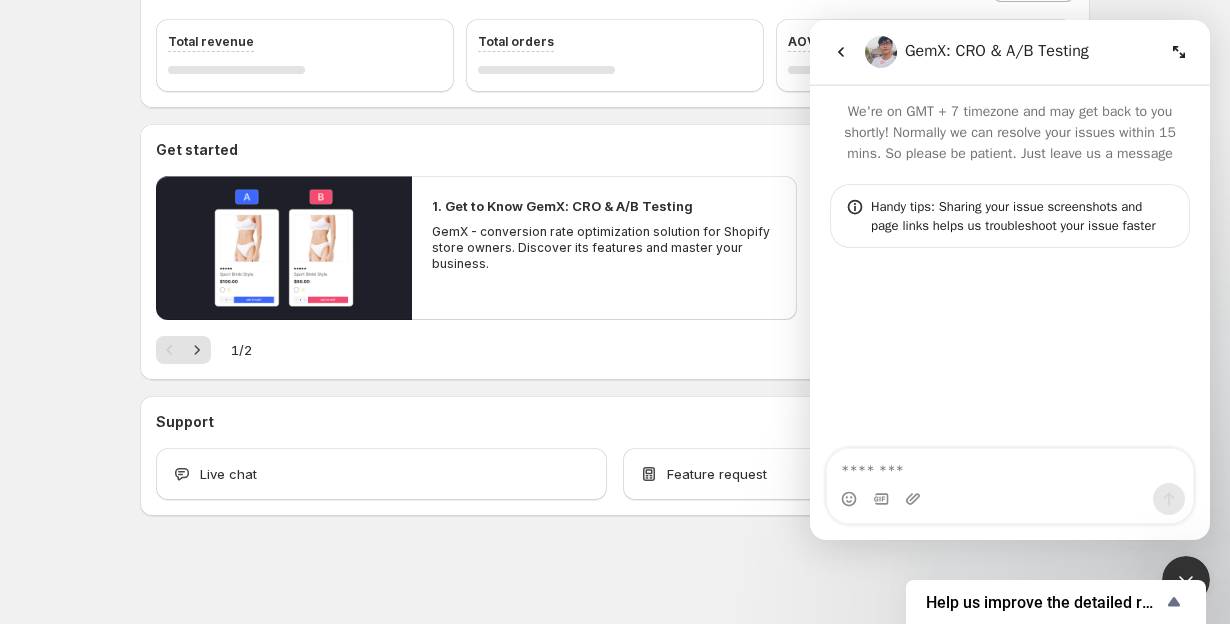 click at bounding box center [1010, 466] 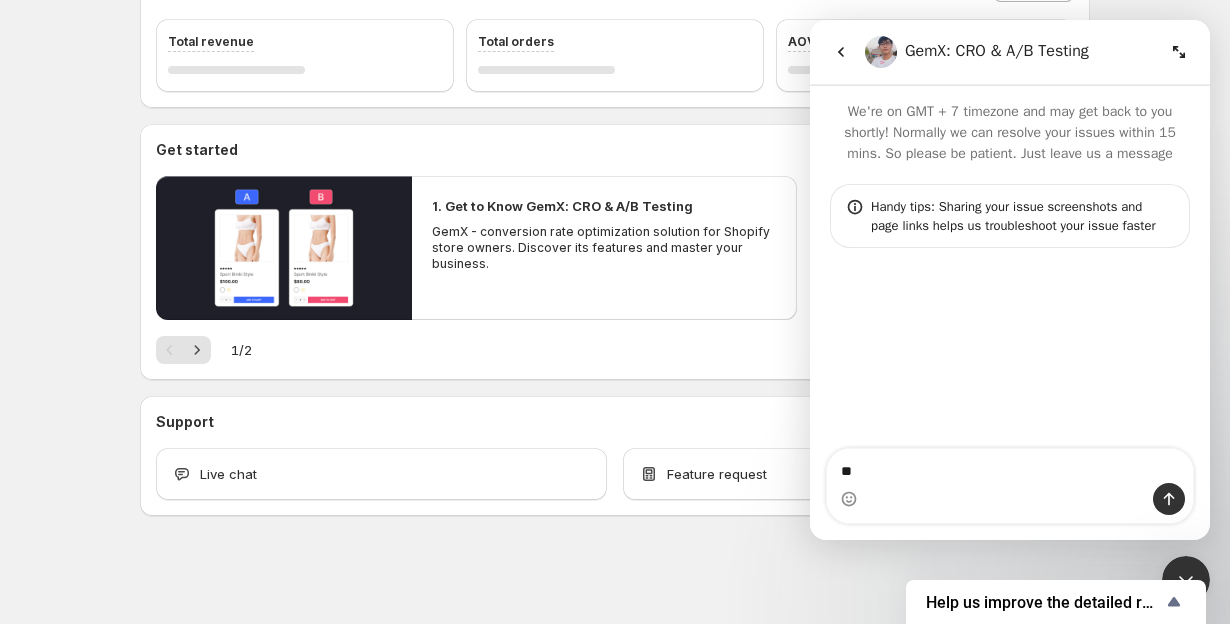 type on "*" 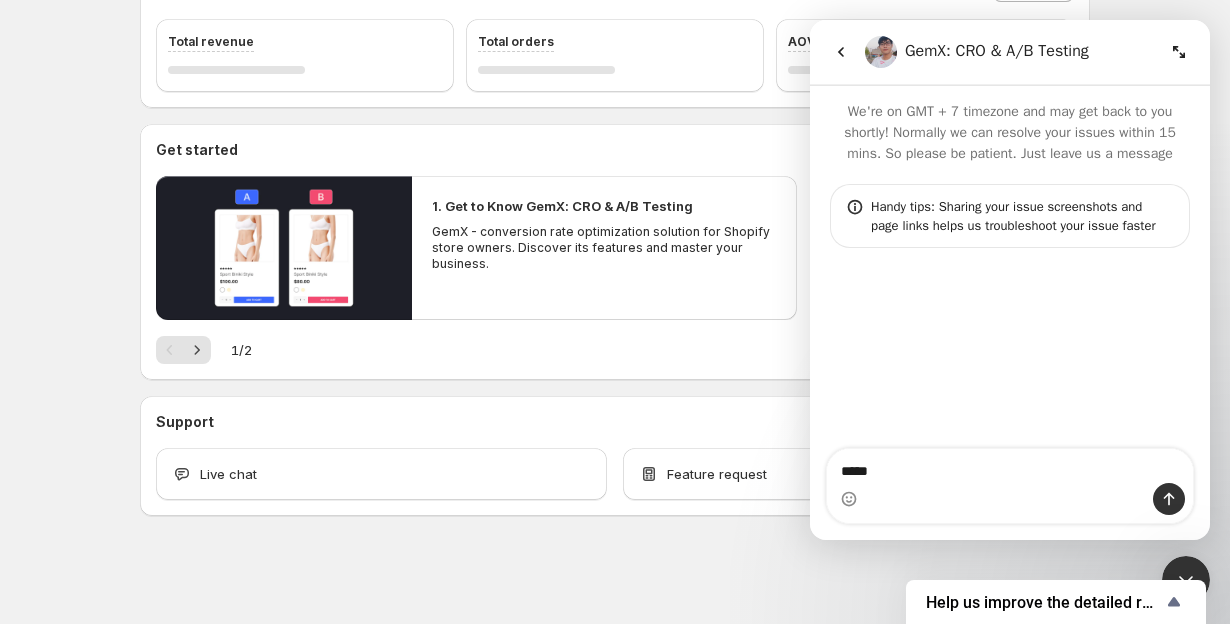 type on "*****" 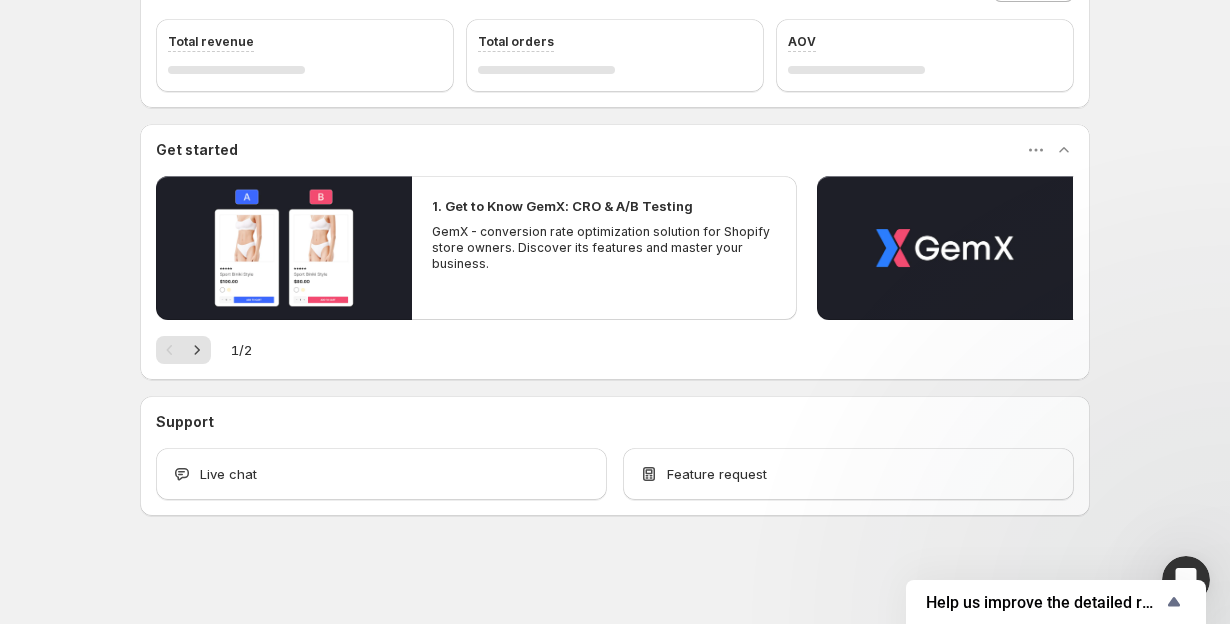 scroll, scrollTop: 0, scrollLeft: 0, axis: both 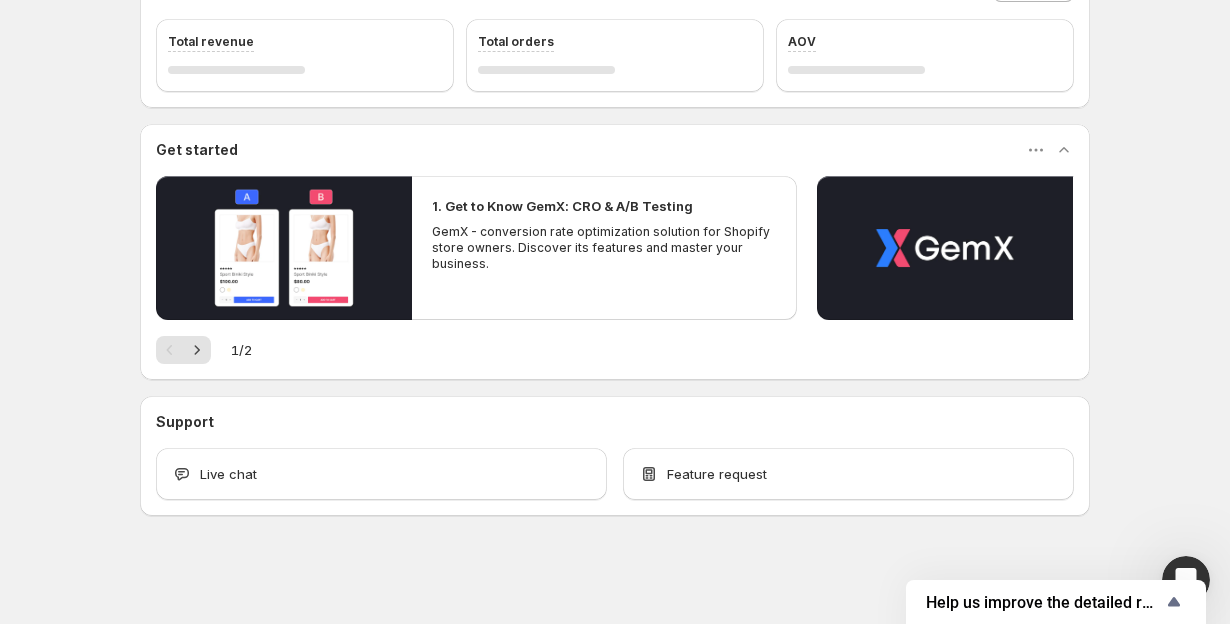 click at bounding box center [1186, 580] 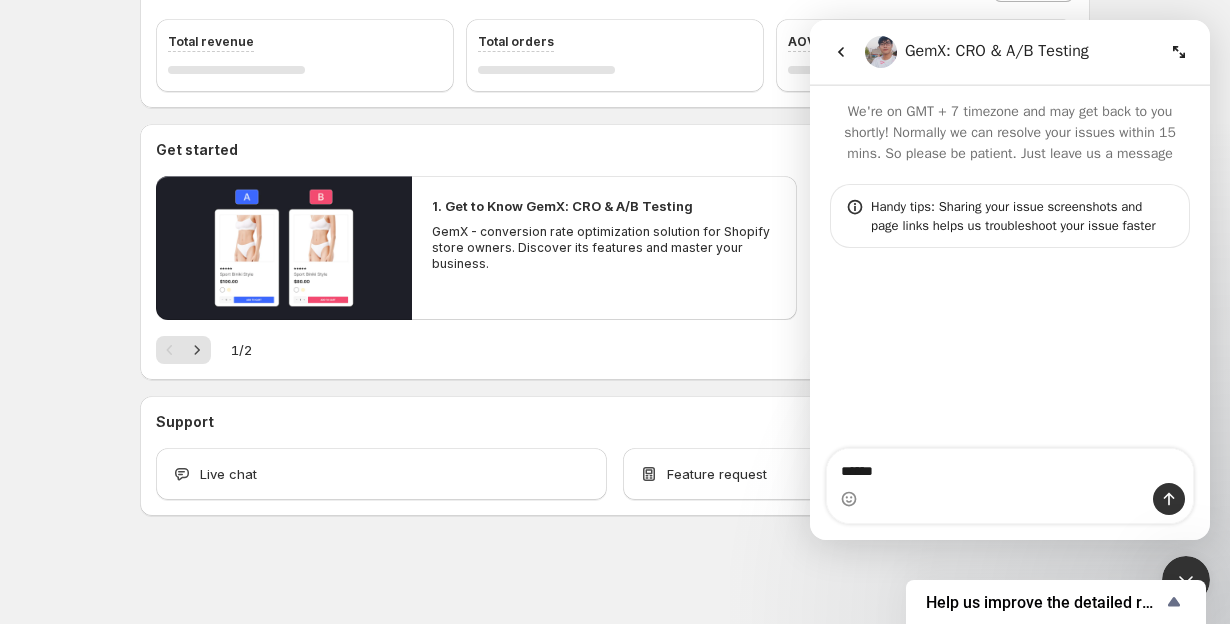 click on "*****" at bounding box center [1010, 466] 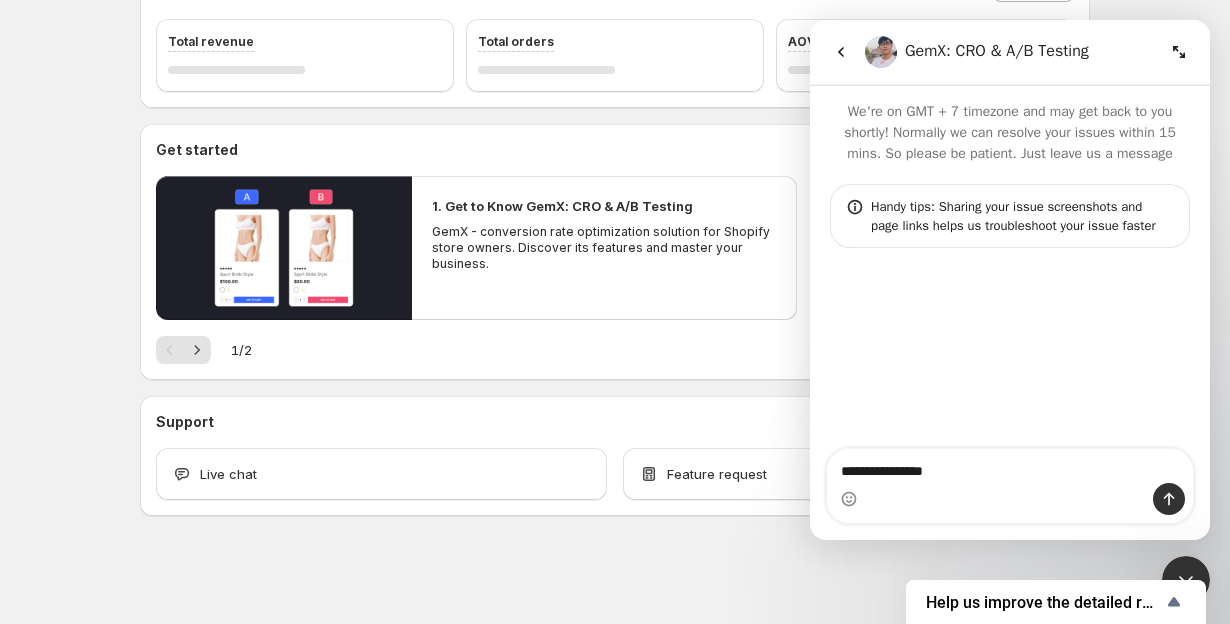 type on "**********" 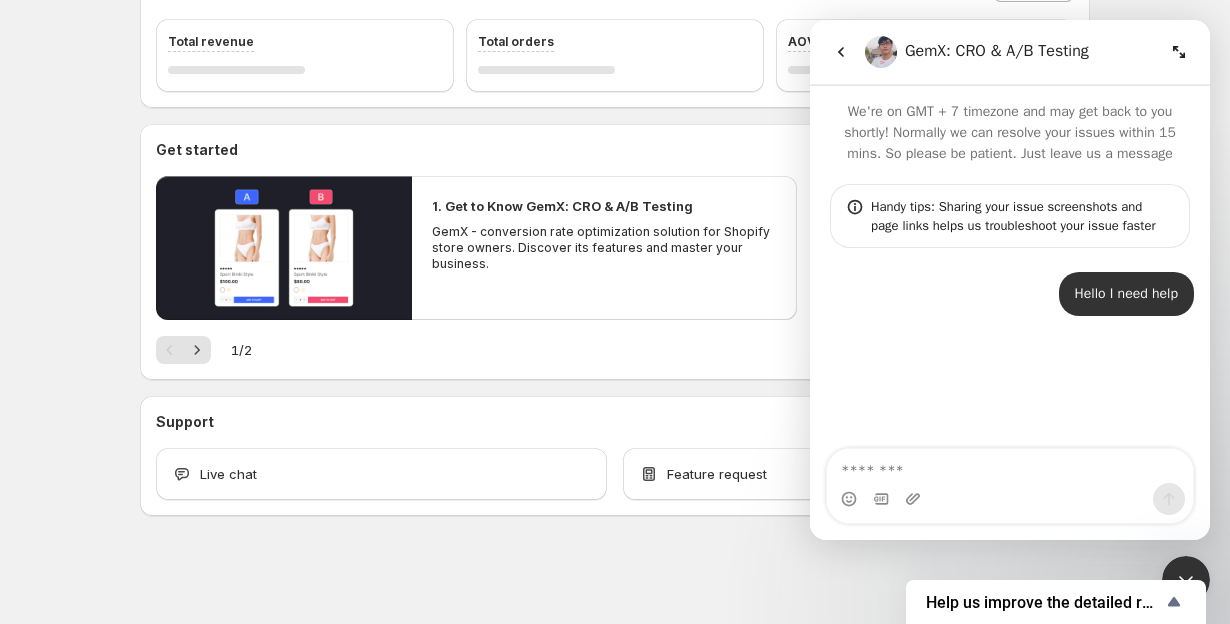type 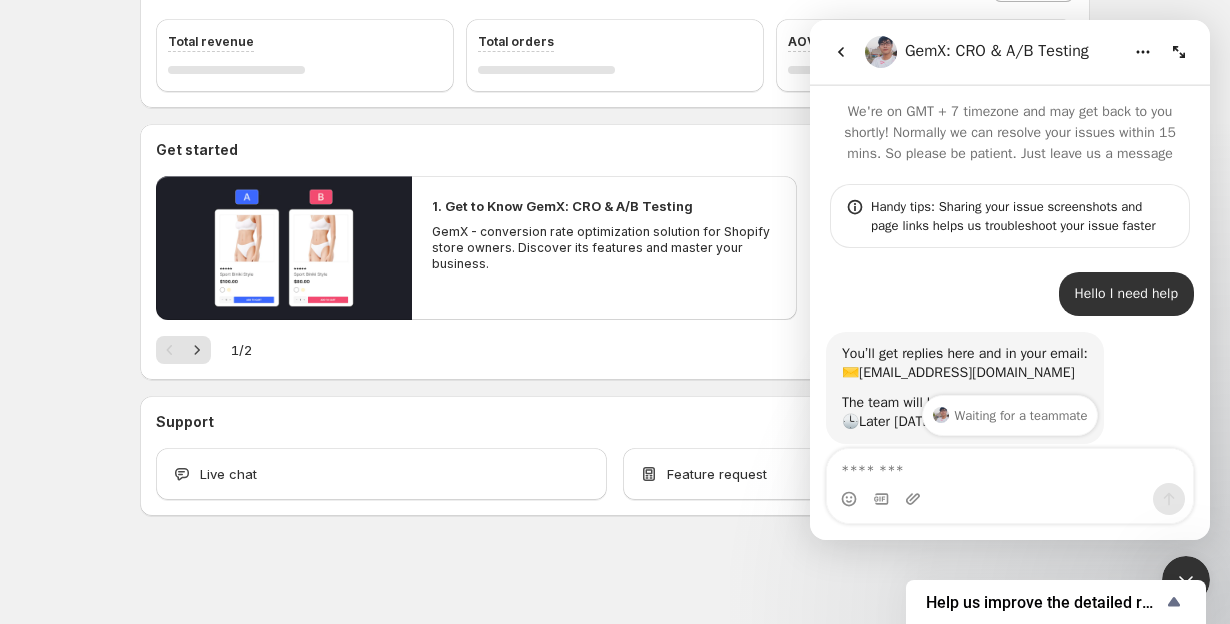 scroll, scrollTop: 93, scrollLeft: 0, axis: vertical 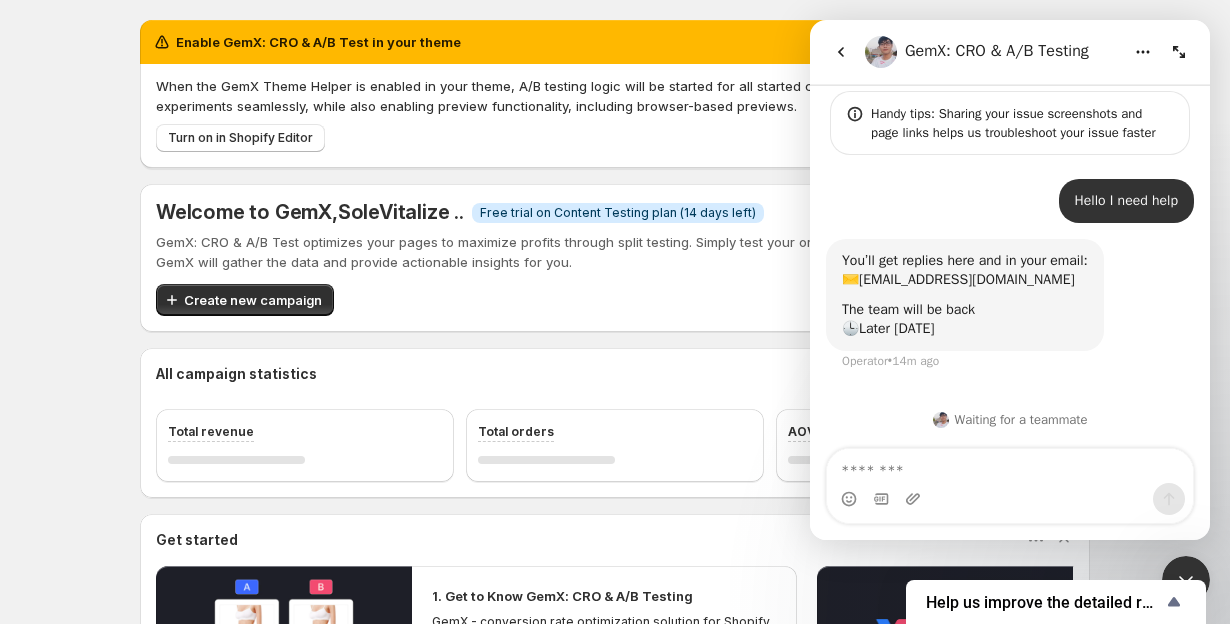 click 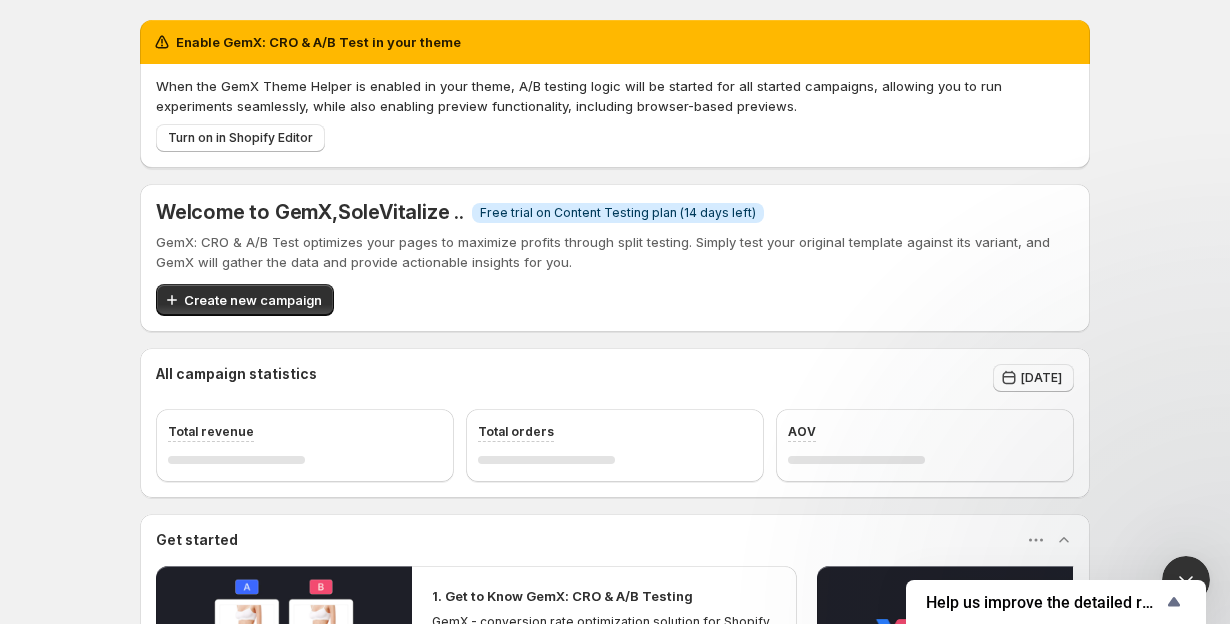 scroll, scrollTop: 0, scrollLeft: 0, axis: both 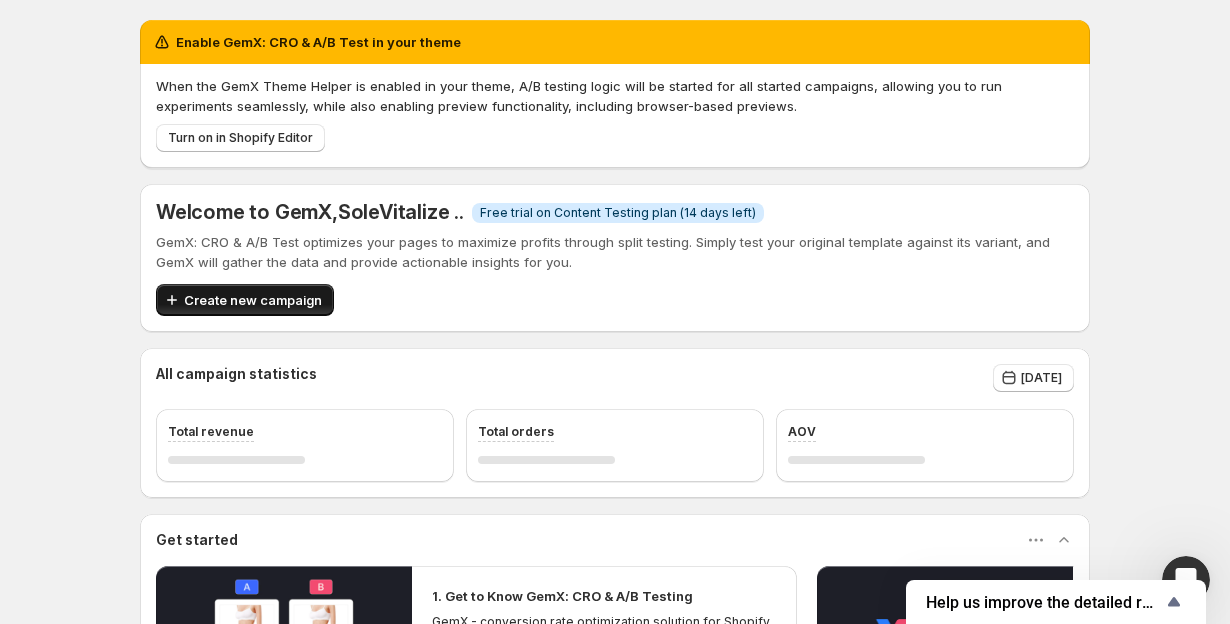 click on "Create new campaign" at bounding box center (253, 300) 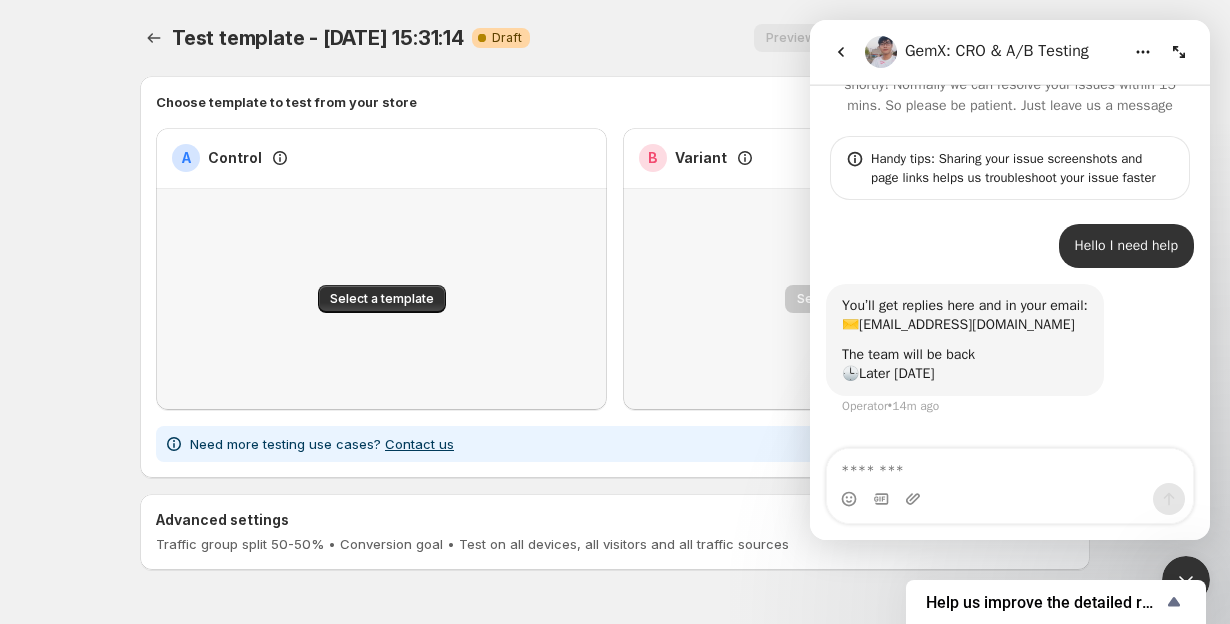 scroll, scrollTop: 93, scrollLeft: 0, axis: vertical 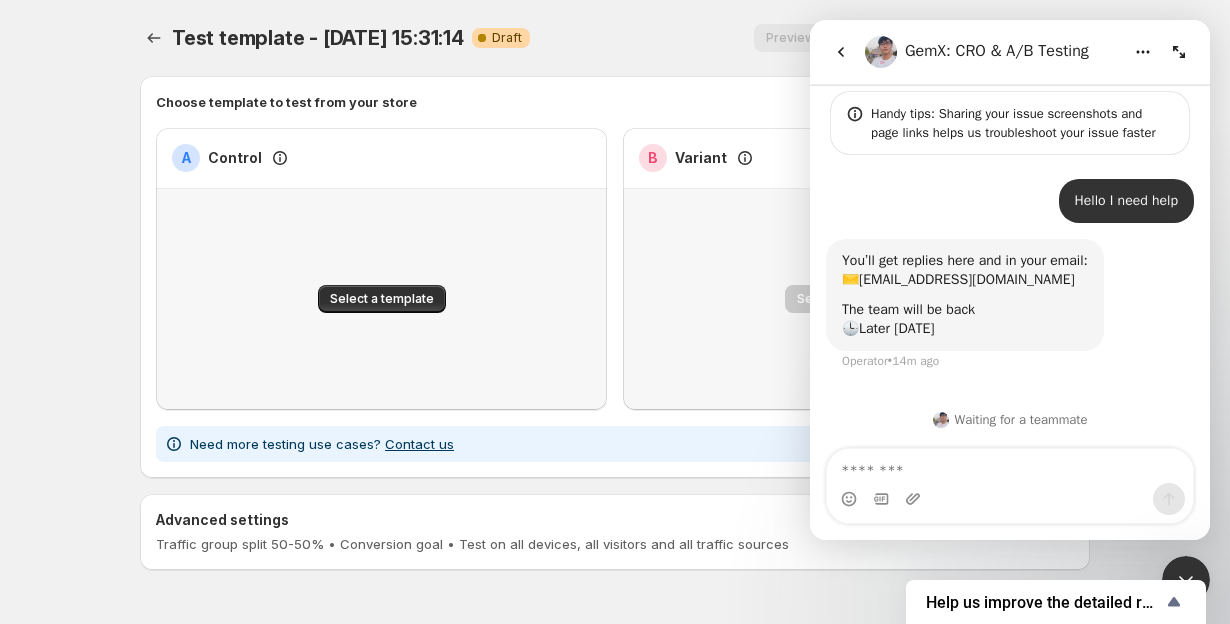 click 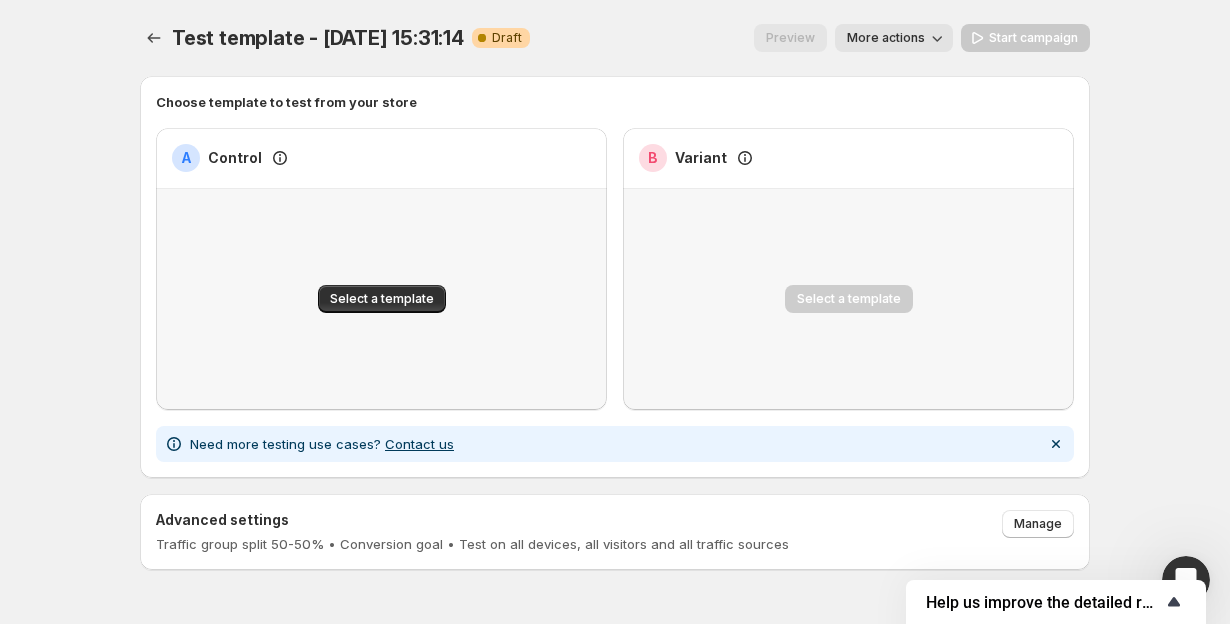 click on "Help us improve the detailed report for A/B campaigns" at bounding box center [1044, 602] 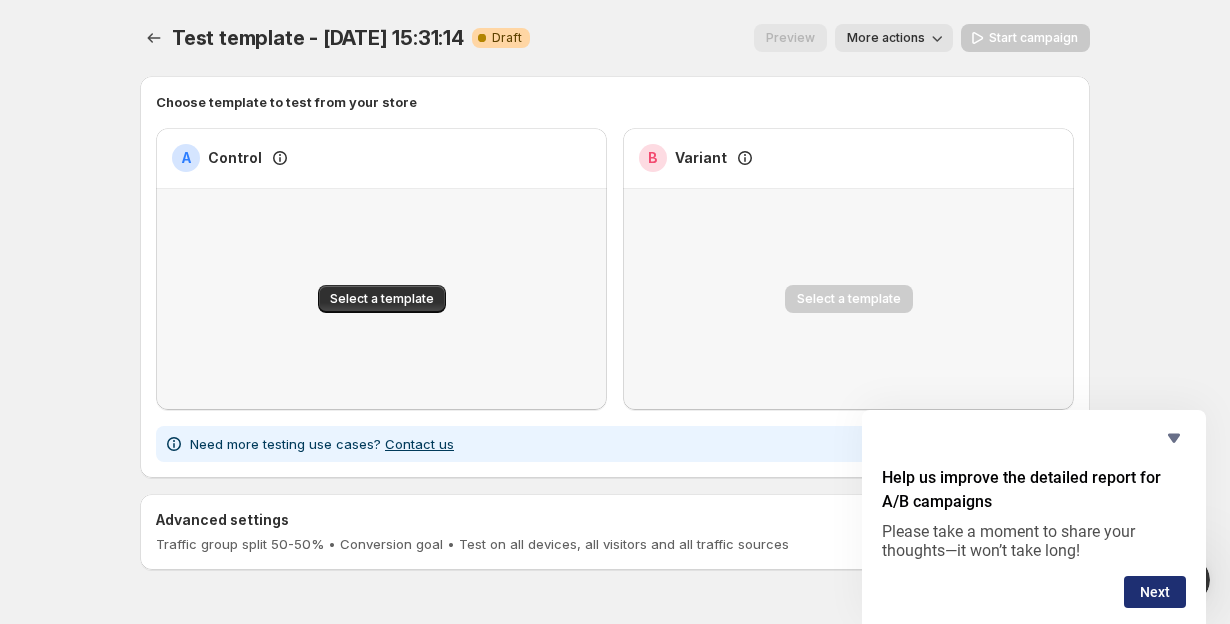 click on "Next" at bounding box center [1155, 592] 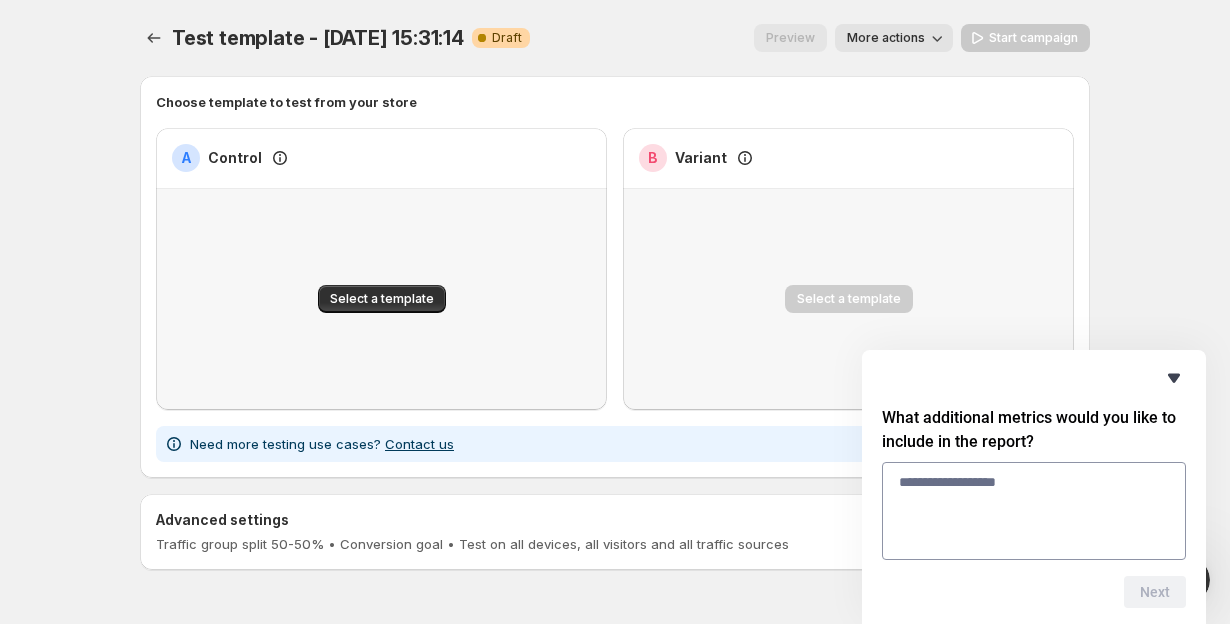 click 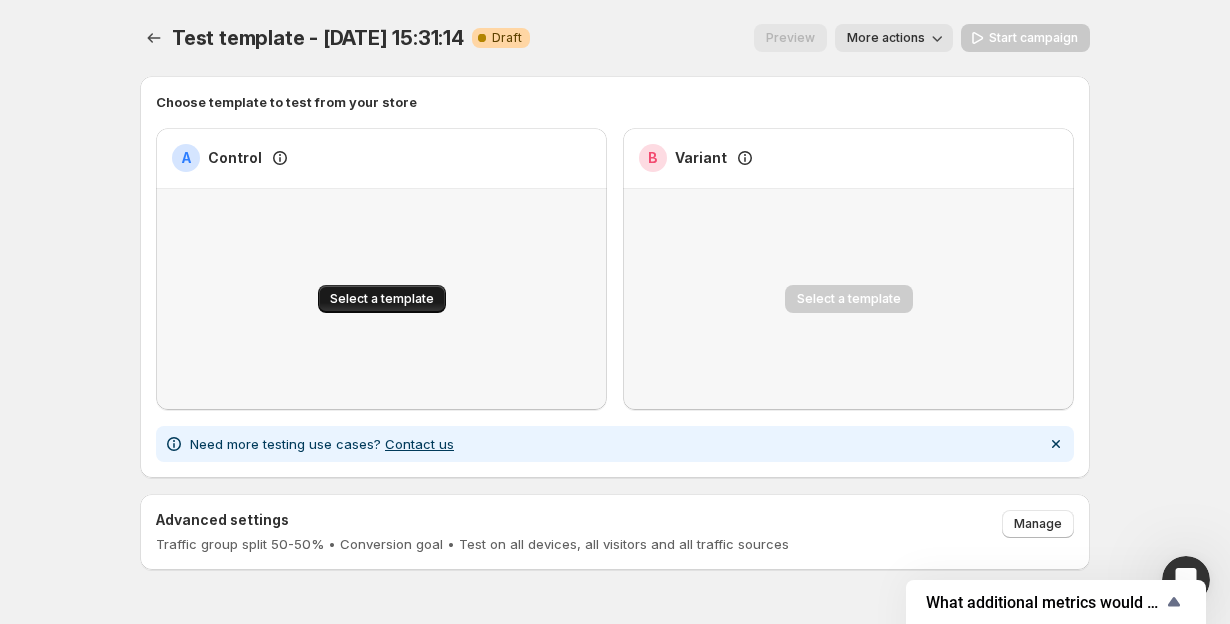 click on "Select a template" at bounding box center (382, 299) 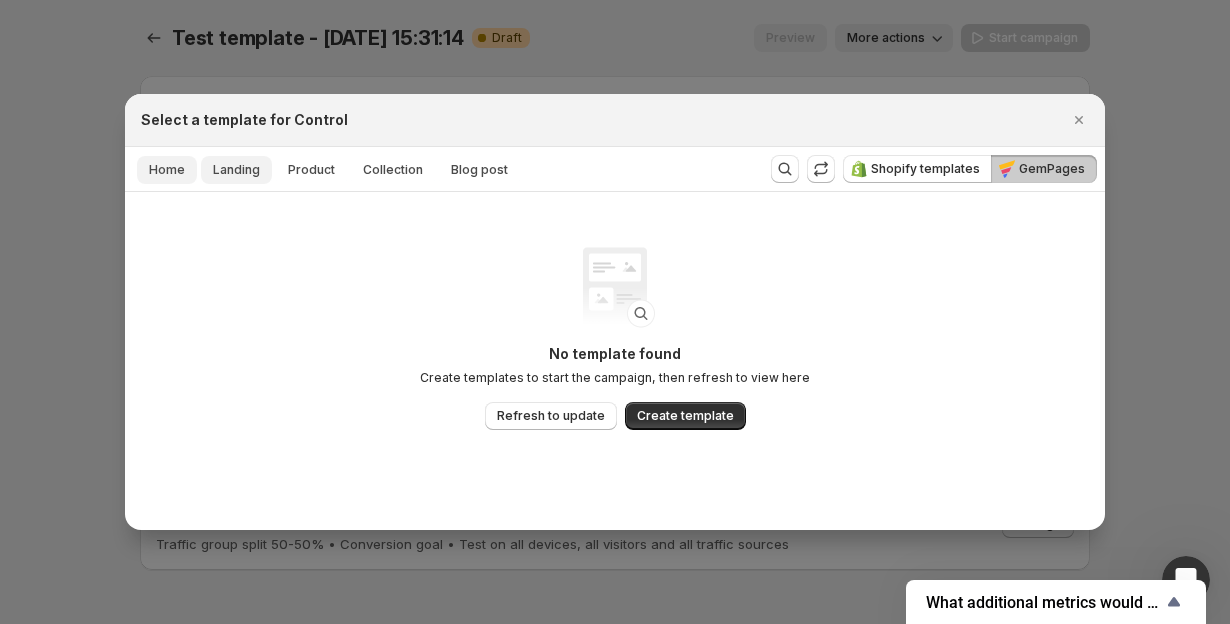 click on "Landing" at bounding box center (236, 170) 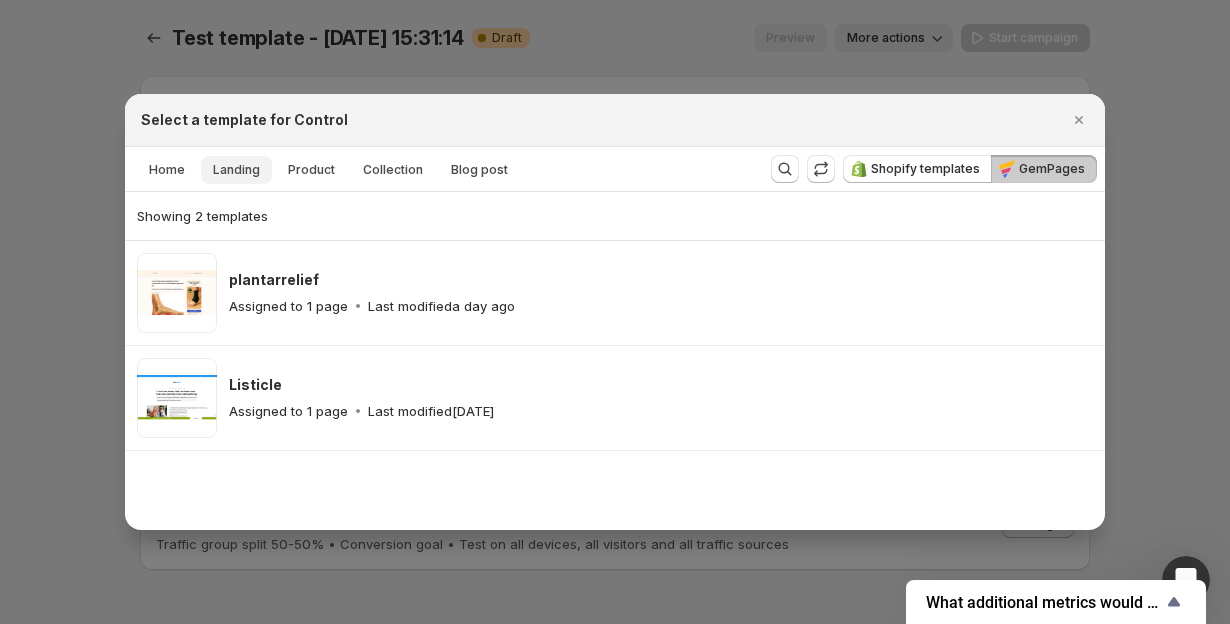 type 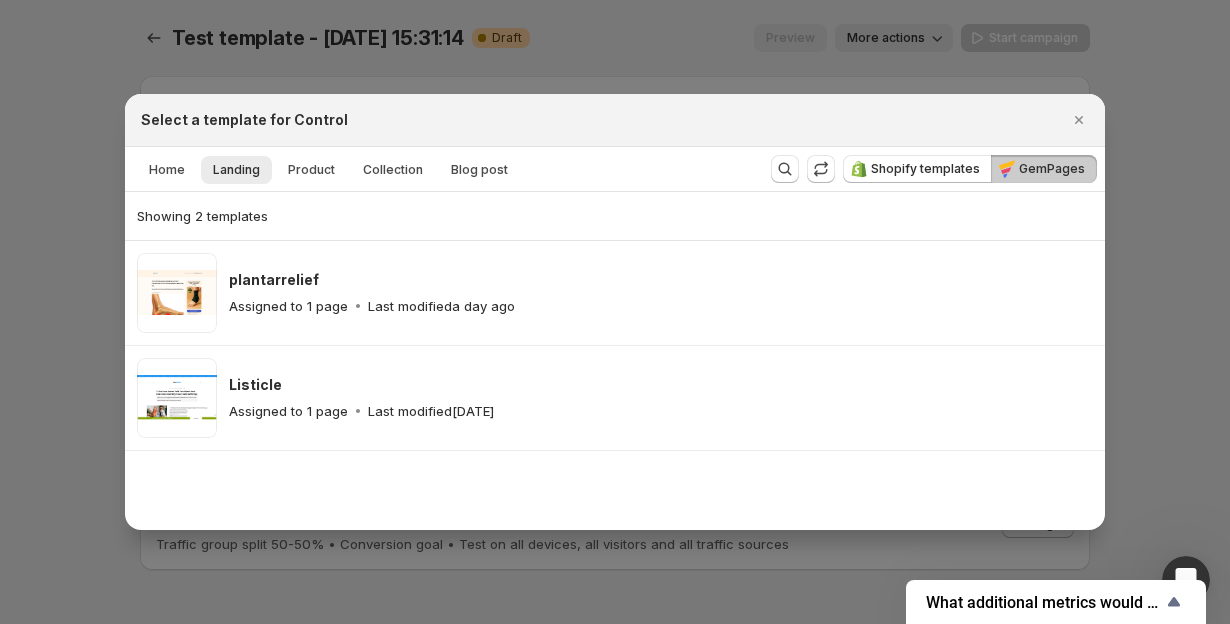 click at bounding box center (615, 312) 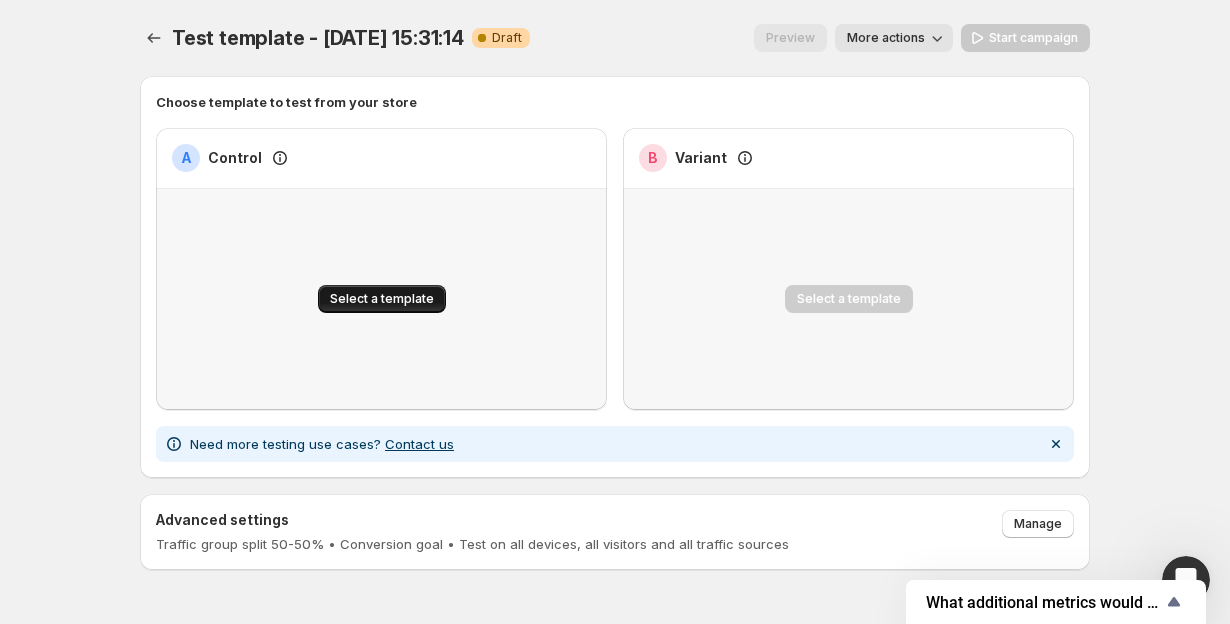 click on "Select a template" at bounding box center (382, 299) 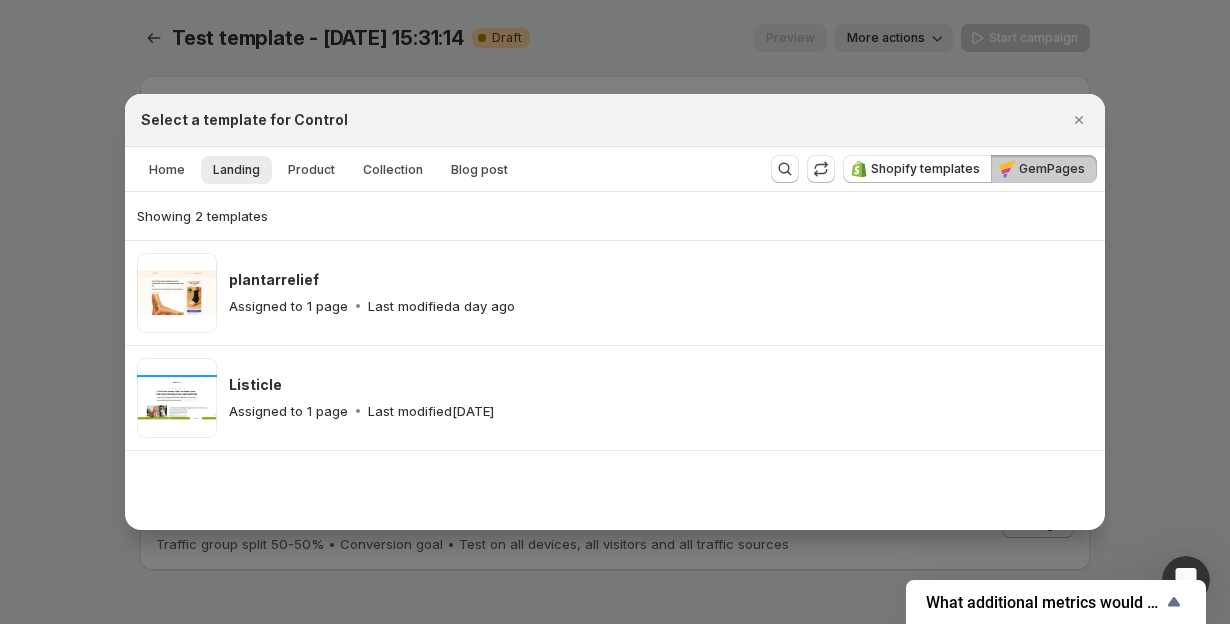 click at bounding box center [615, 312] 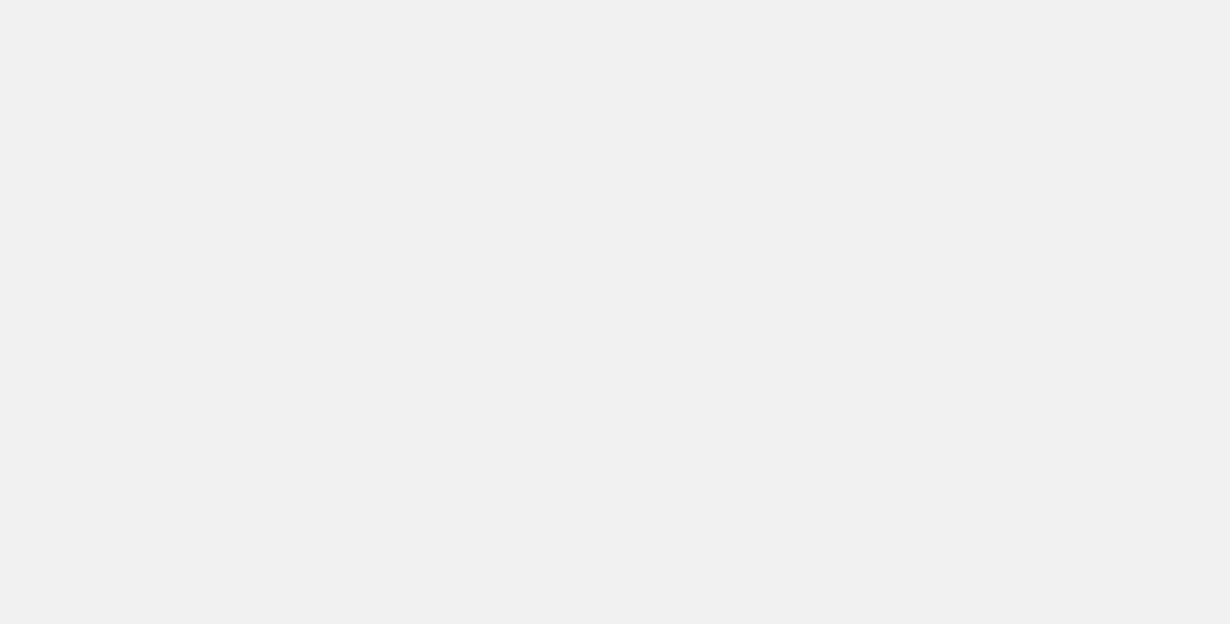 scroll, scrollTop: 0, scrollLeft: 0, axis: both 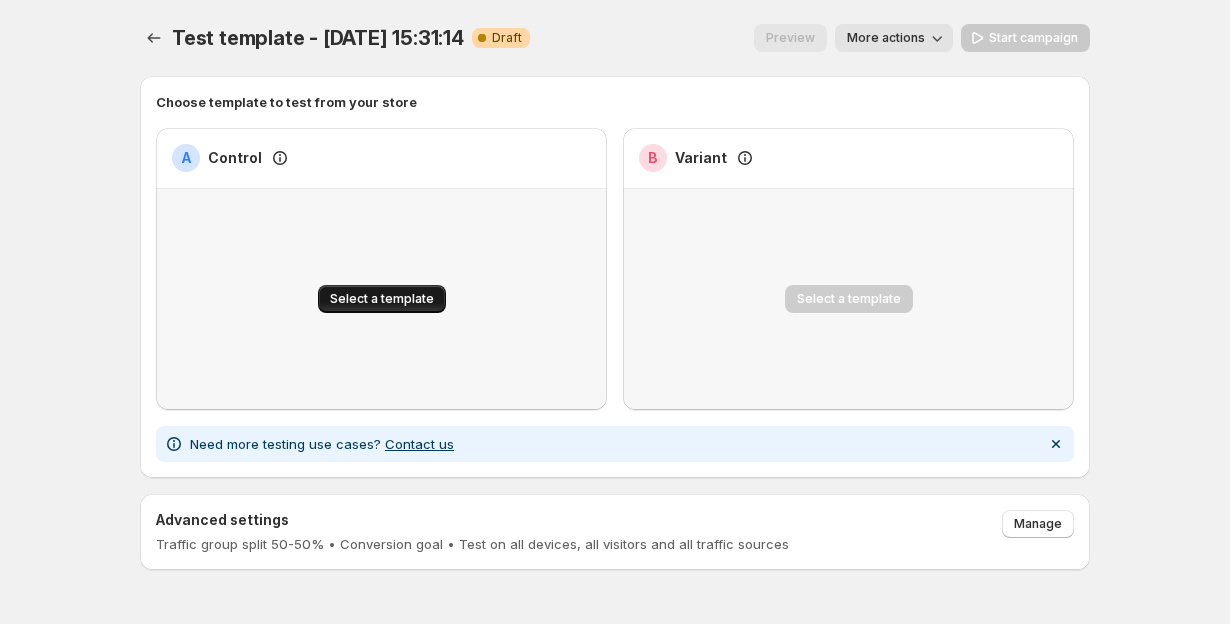 click on "Select a template" at bounding box center (382, 299) 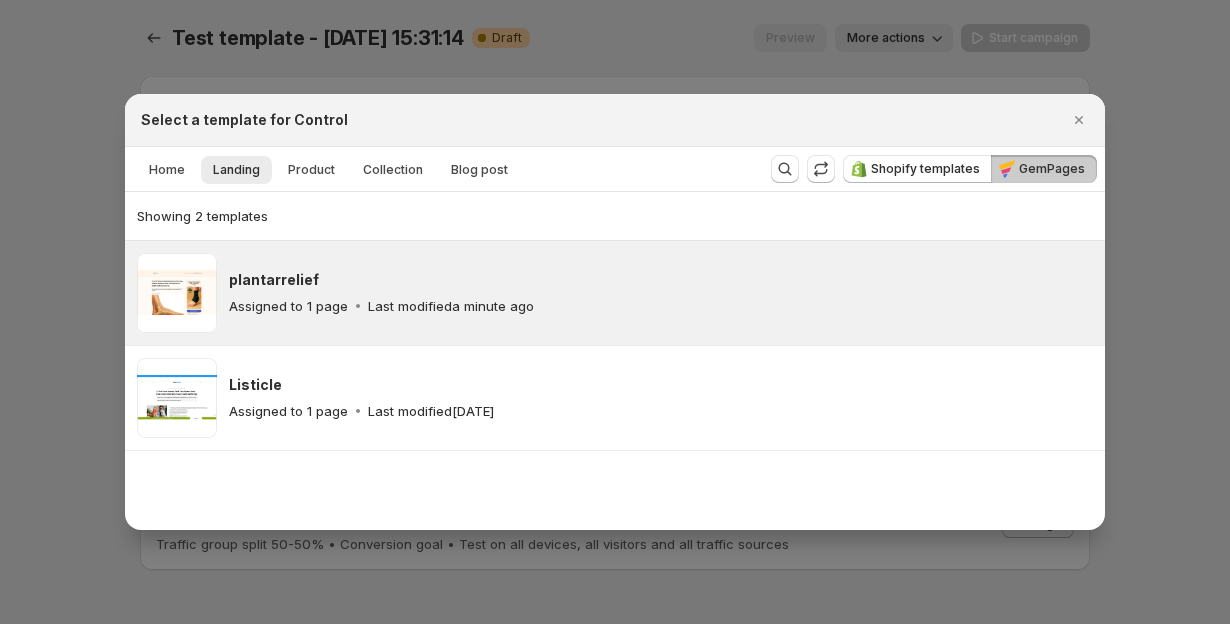 click on "plantarrelief" at bounding box center (661, 280) 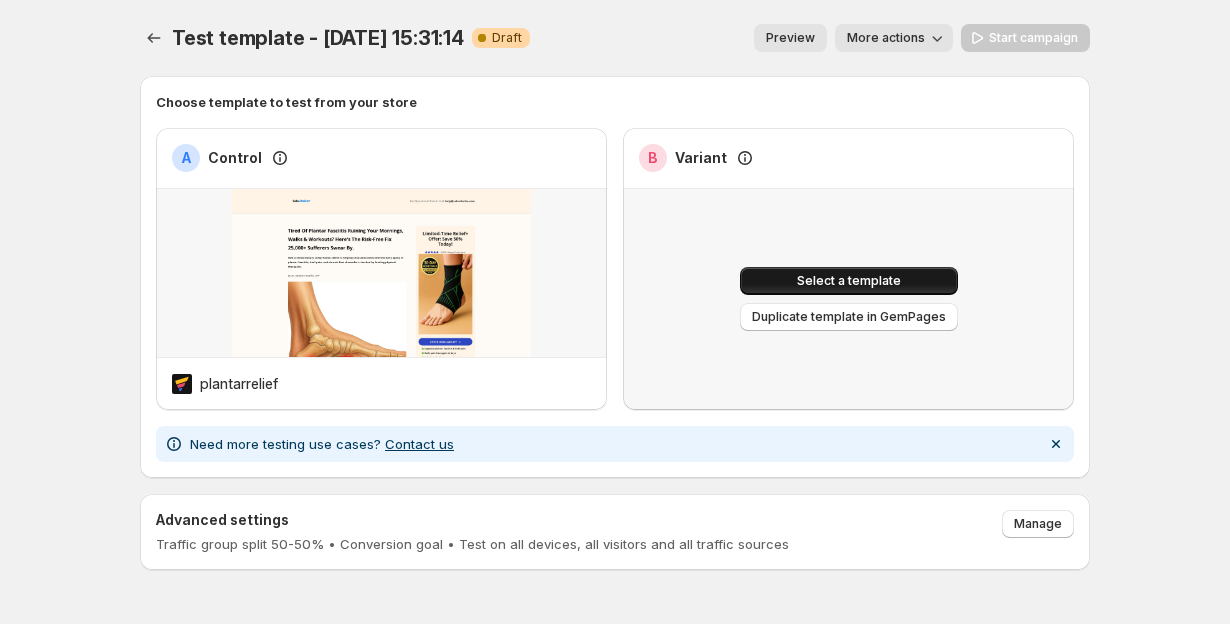click on "Select a template" at bounding box center (849, 281) 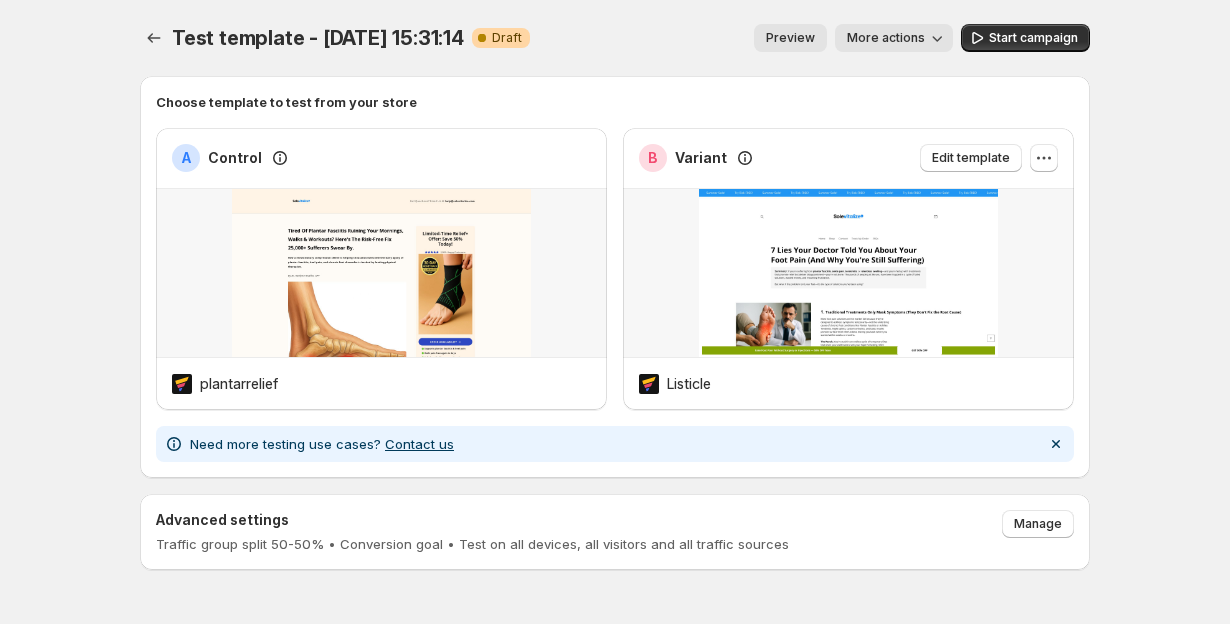 click at bounding box center [848, 273] 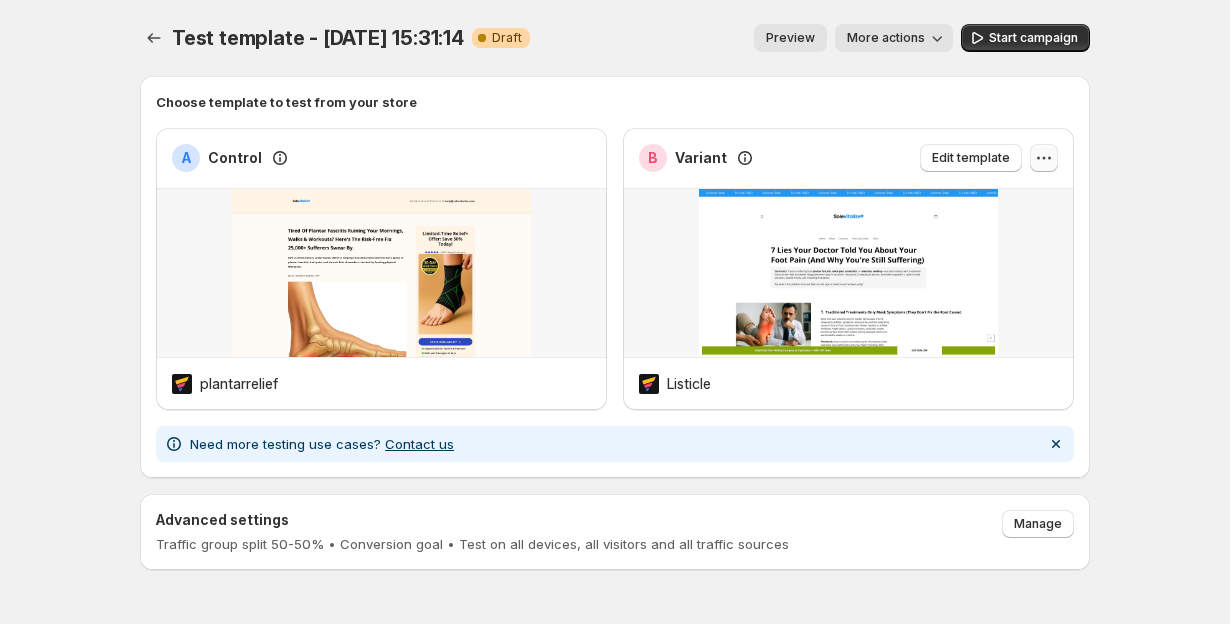 click 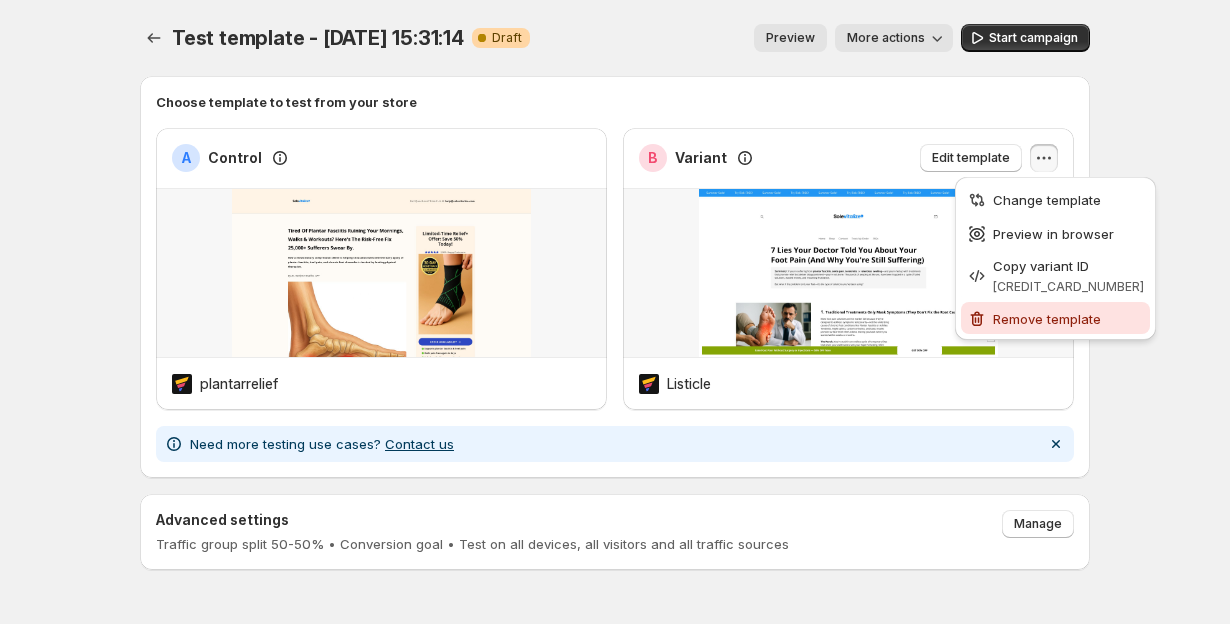 click on "Remove template" at bounding box center [1047, 319] 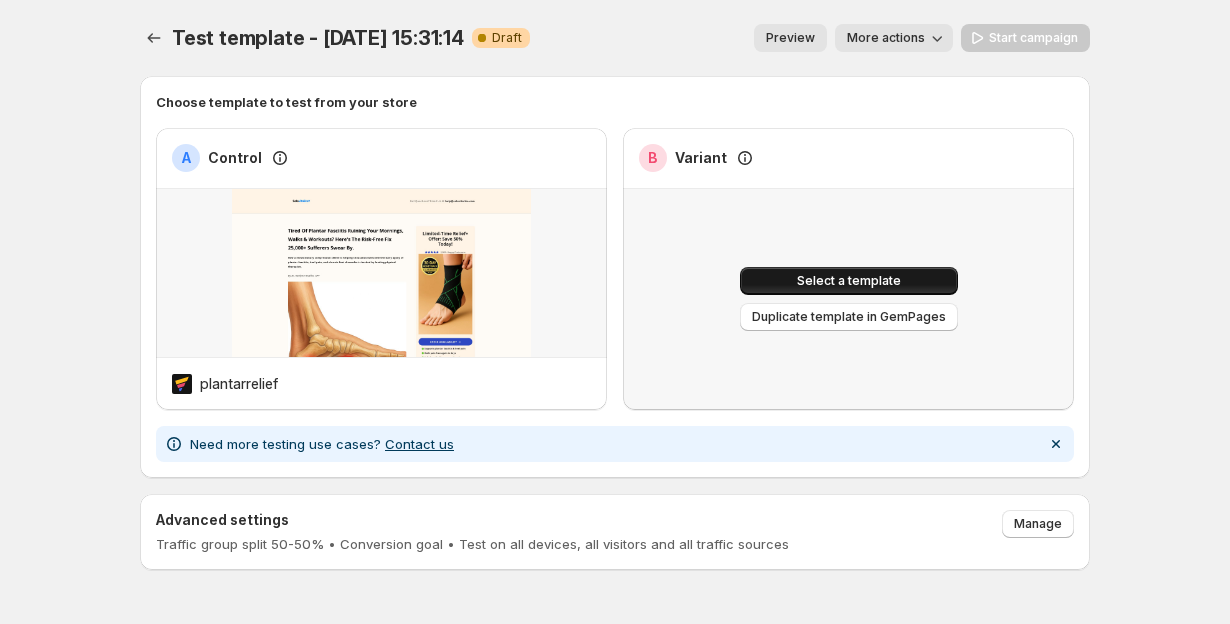 click on "Select a template" at bounding box center [849, 281] 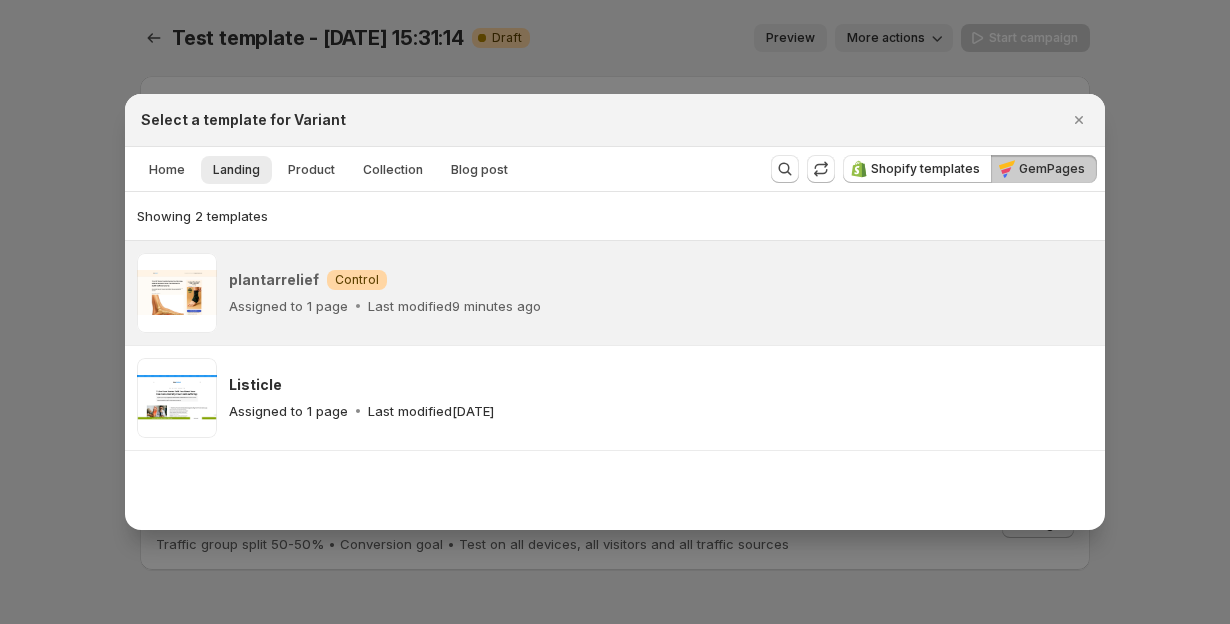 click on "Home Landing Product Collection Blog post More views" at bounding box center [440, 169] 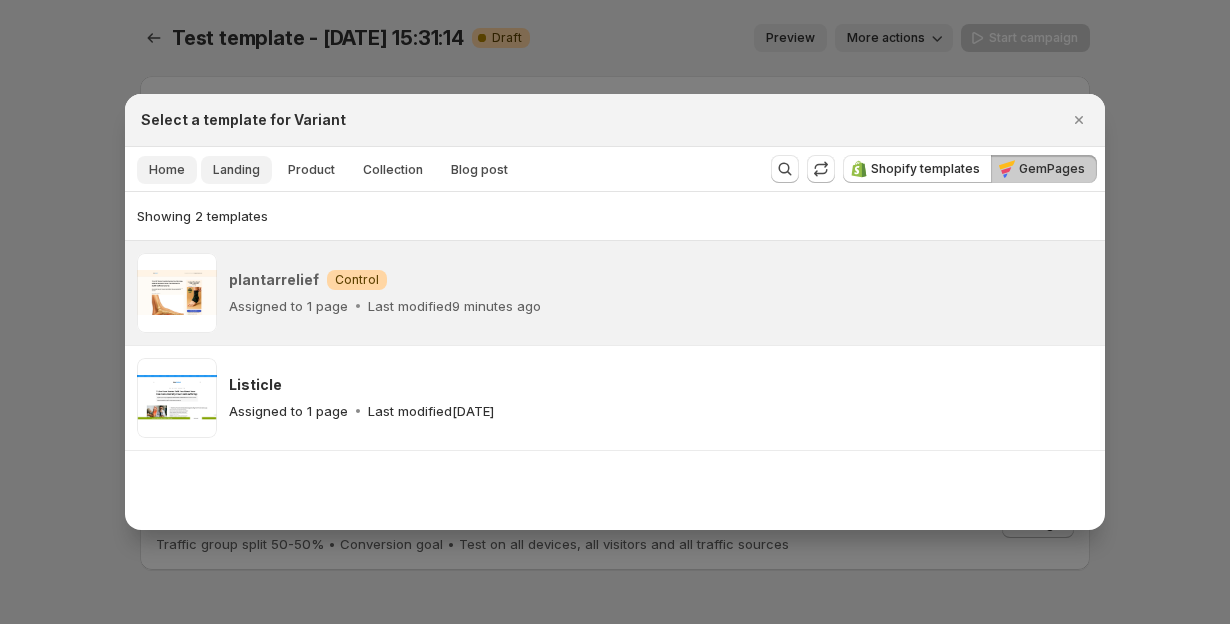click on "Home" at bounding box center [167, 170] 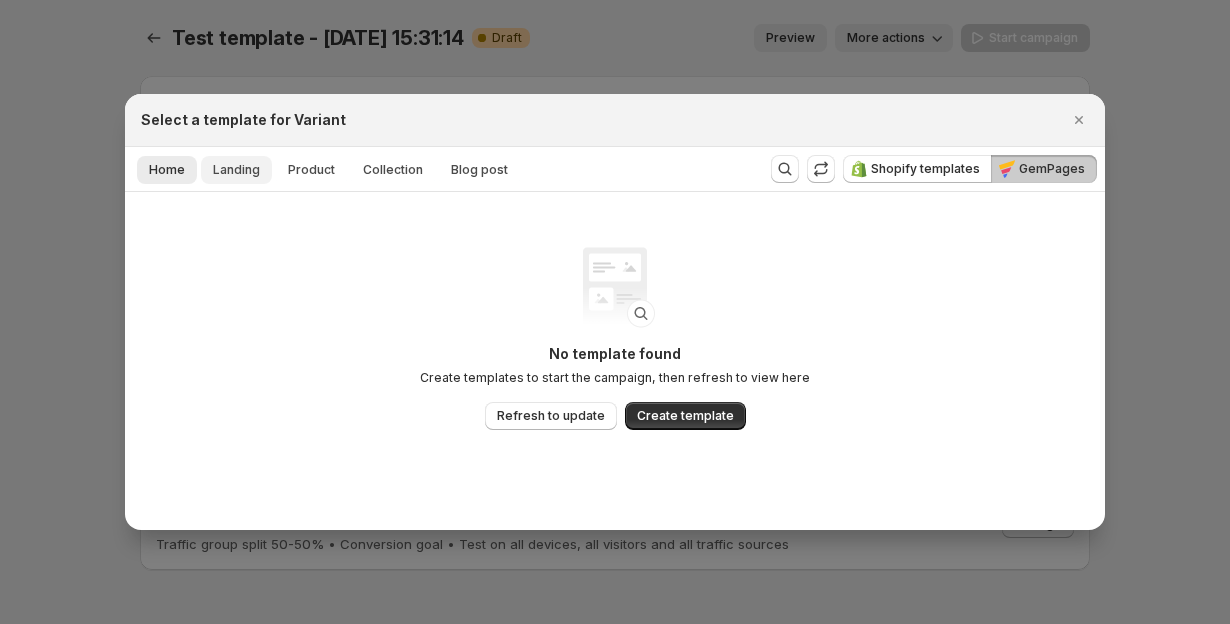 click on "Landing" at bounding box center [236, 170] 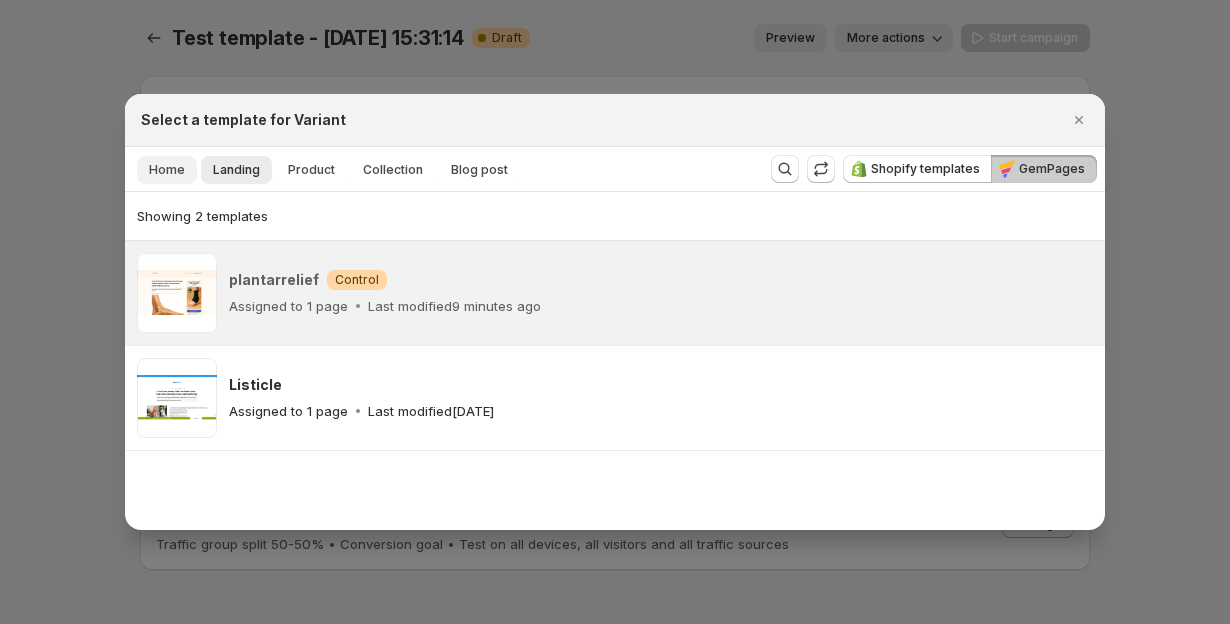 click on "Home" at bounding box center [167, 170] 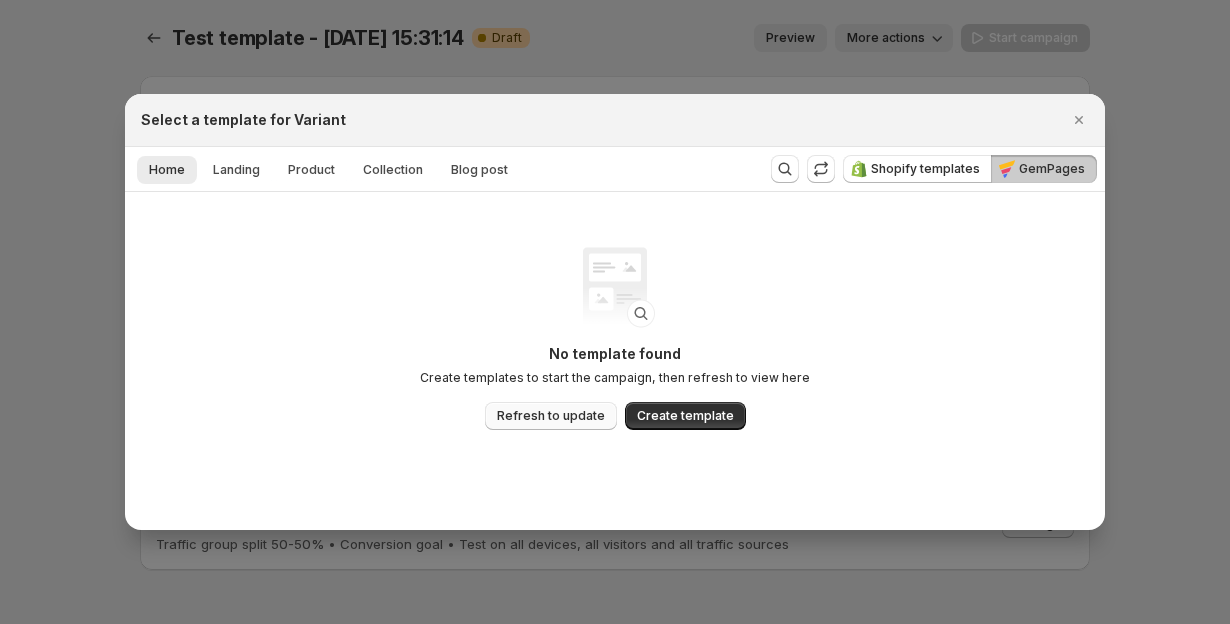 click on "Refresh to update" at bounding box center [551, 416] 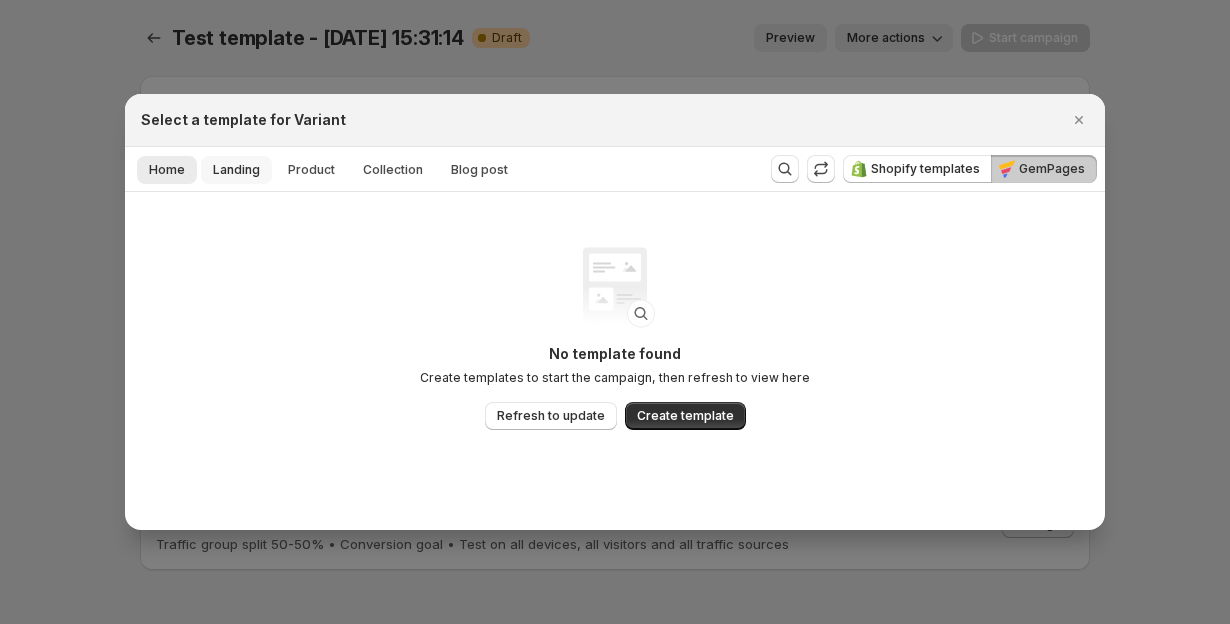click on "Landing" at bounding box center (236, 170) 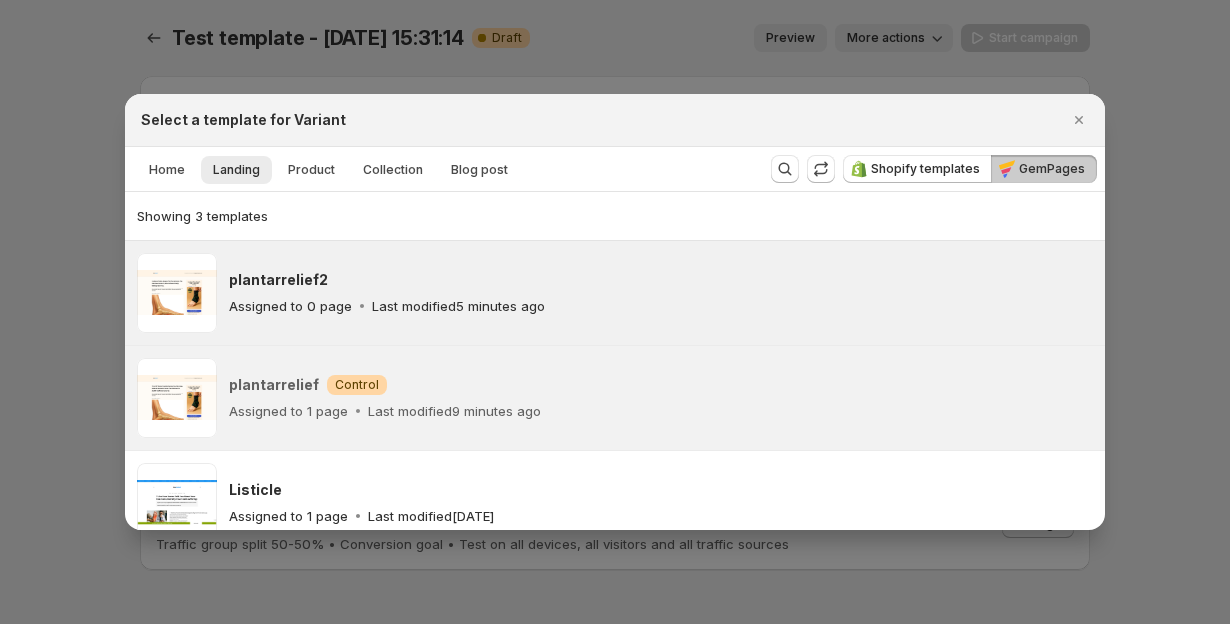 click on "plantarrelief2 Assigned to 0 page Last modified  5 minutes ago" at bounding box center [661, 293] 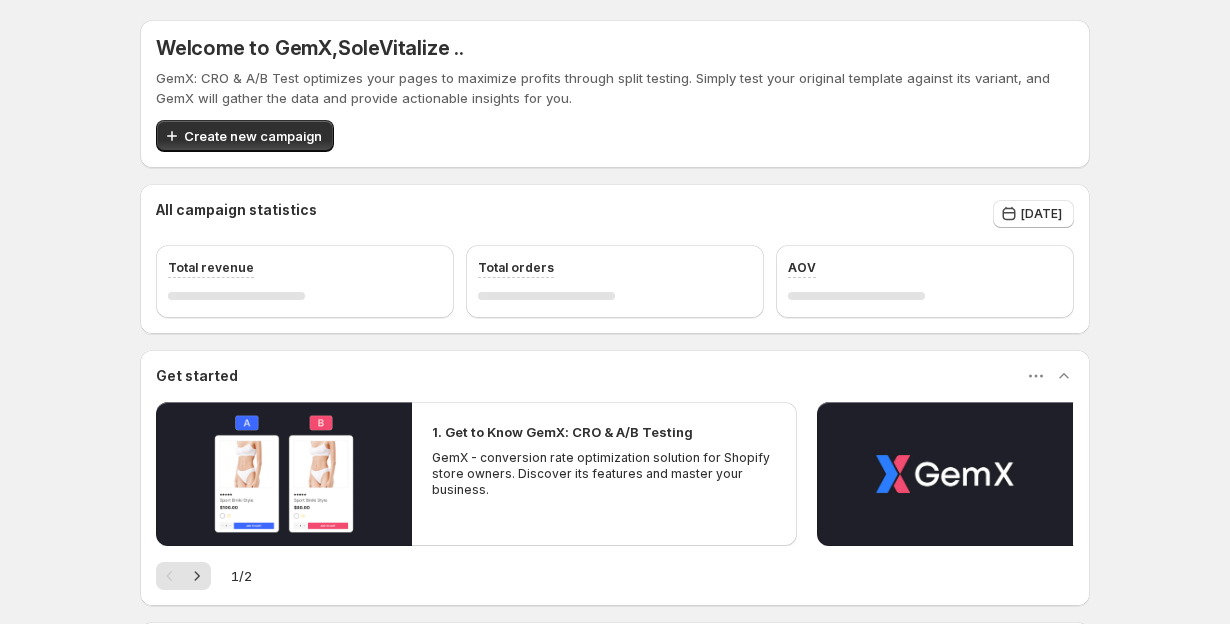 scroll, scrollTop: 0, scrollLeft: 0, axis: both 